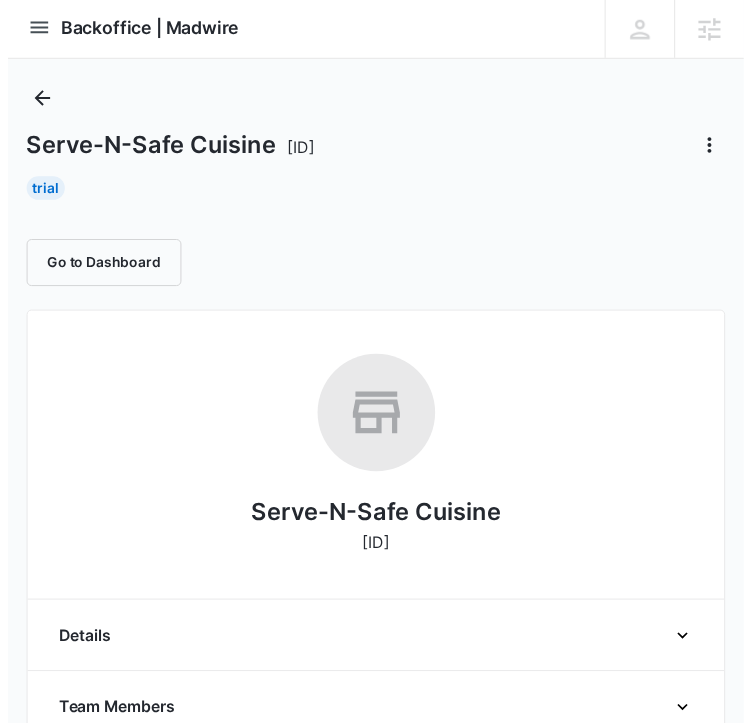 scroll, scrollTop: 0, scrollLeft: 0, axis: both 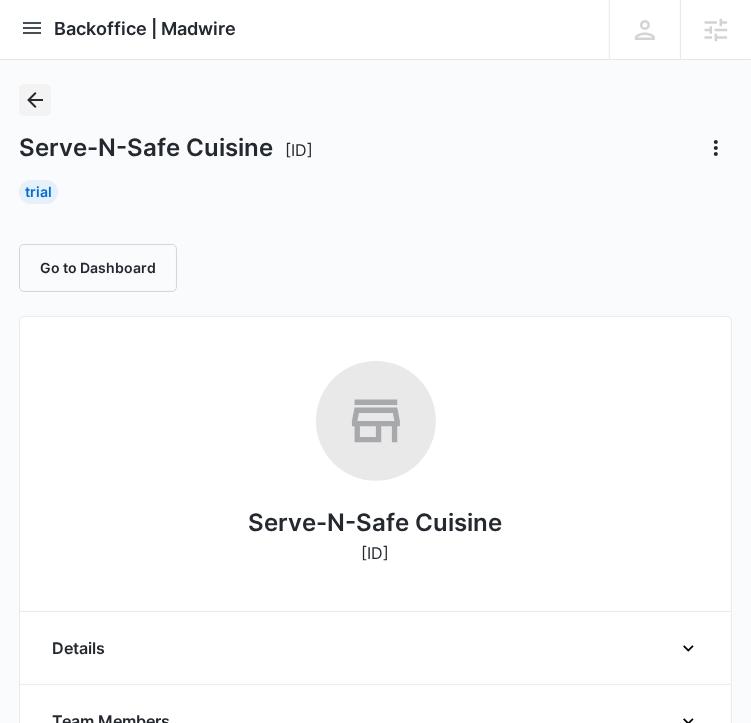 click 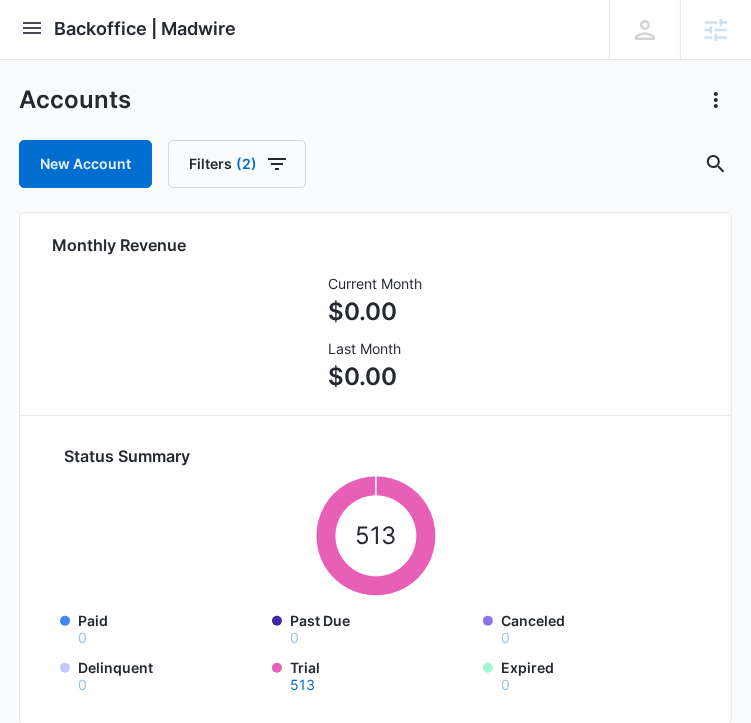 click at bounding box center (32, 28) 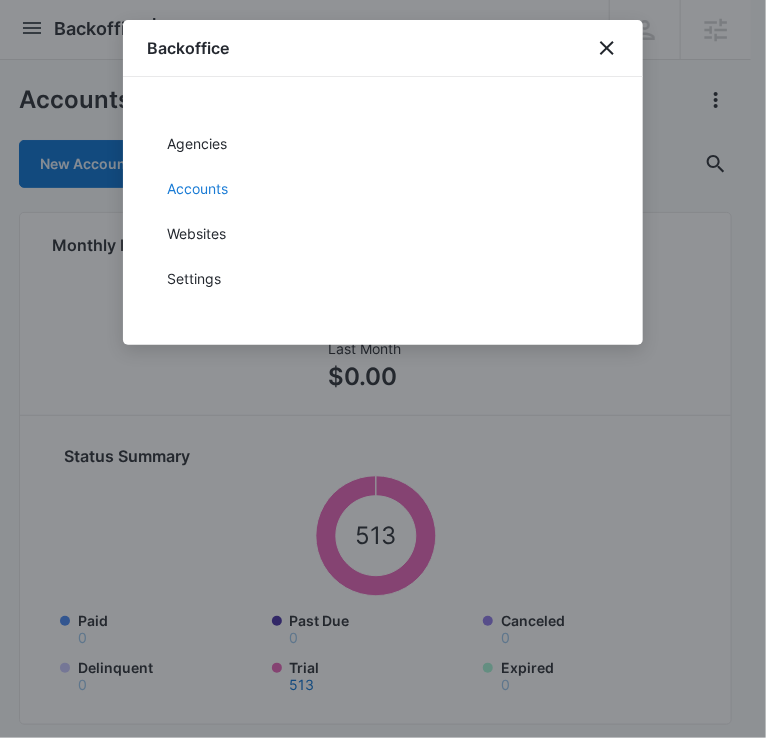 click on "Accounts" at bounding box center [383, 188] 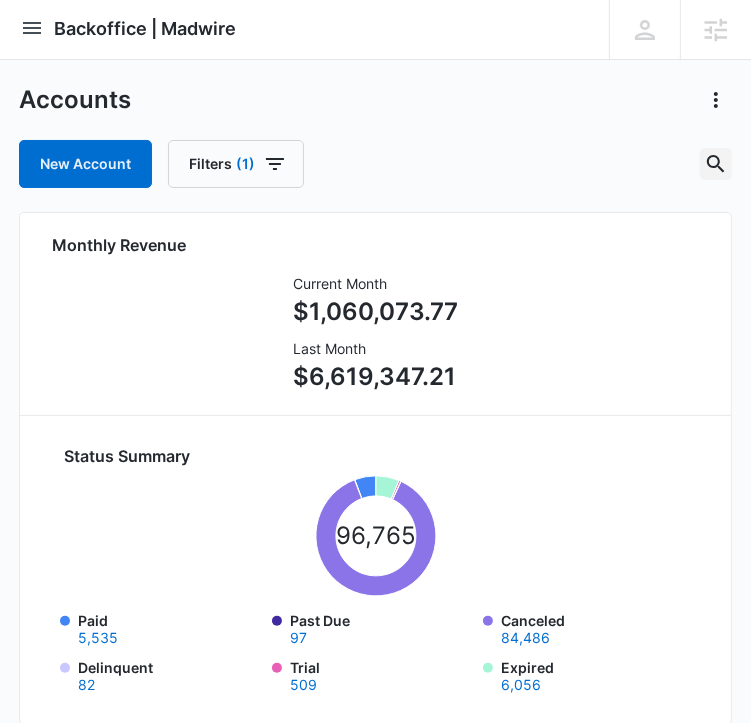 click at bounding box center (716, 164) 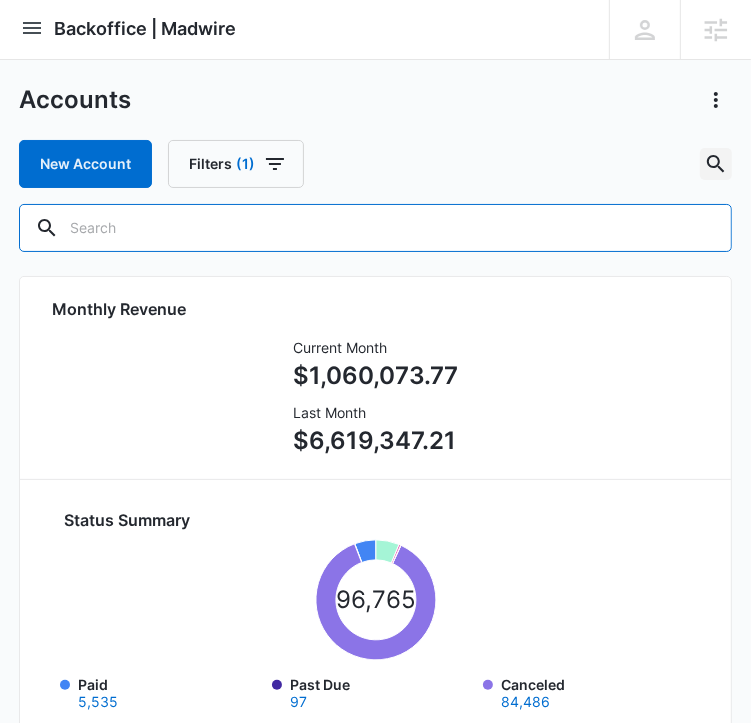 scroll, scrollTop: 0, scrollLeft: 0, axis: both 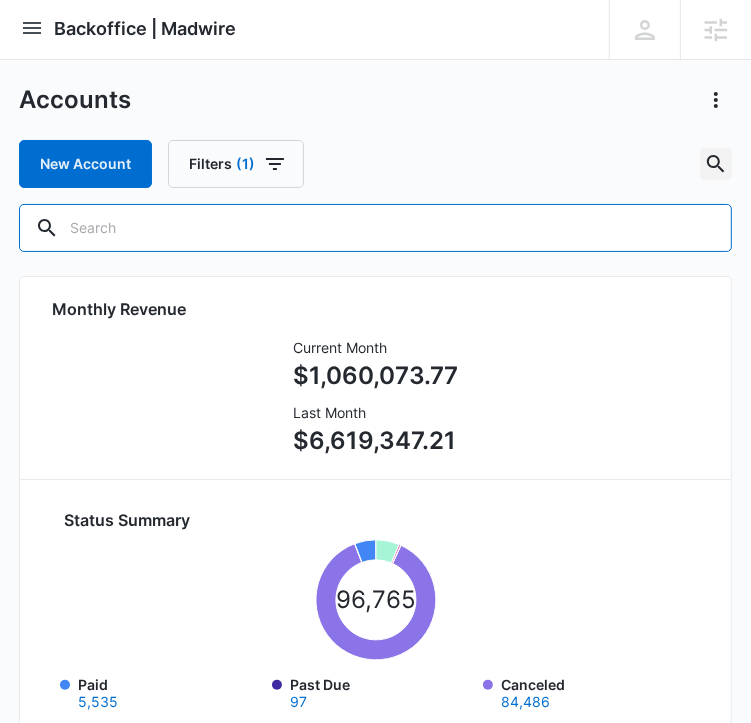 paste on "A1AN296506660c1362aac2d" 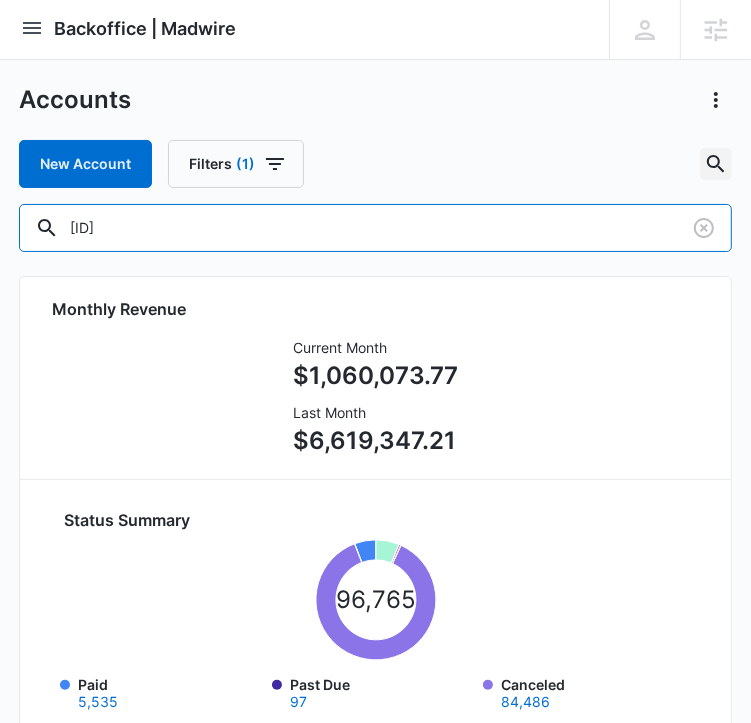 type on "A1AN296506660c1362aac2d" 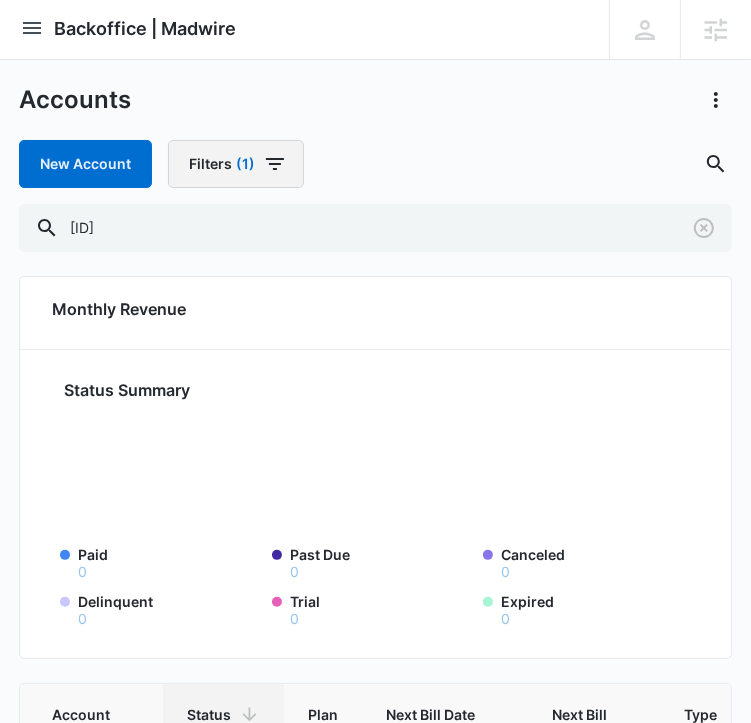 click on "Filters (1)" at bounding box center (236, 164) 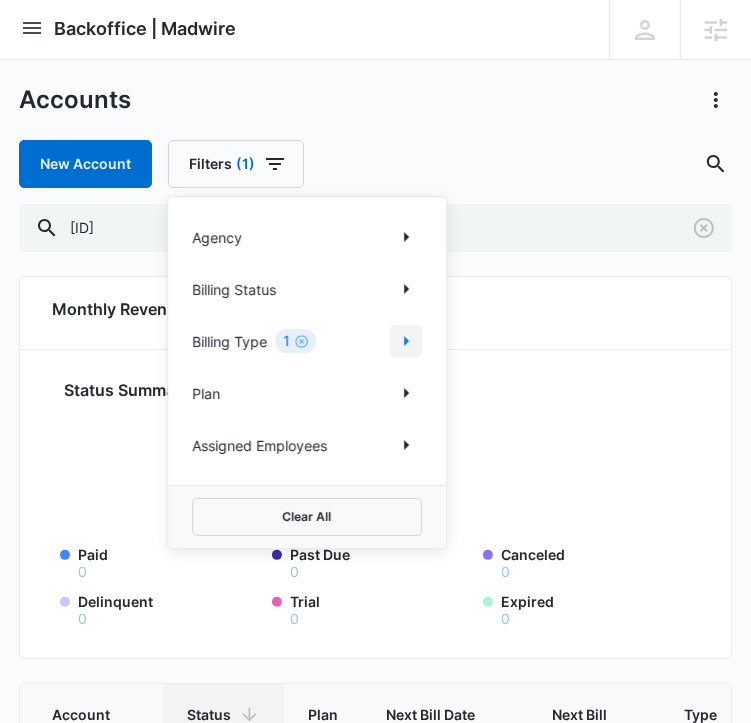 click 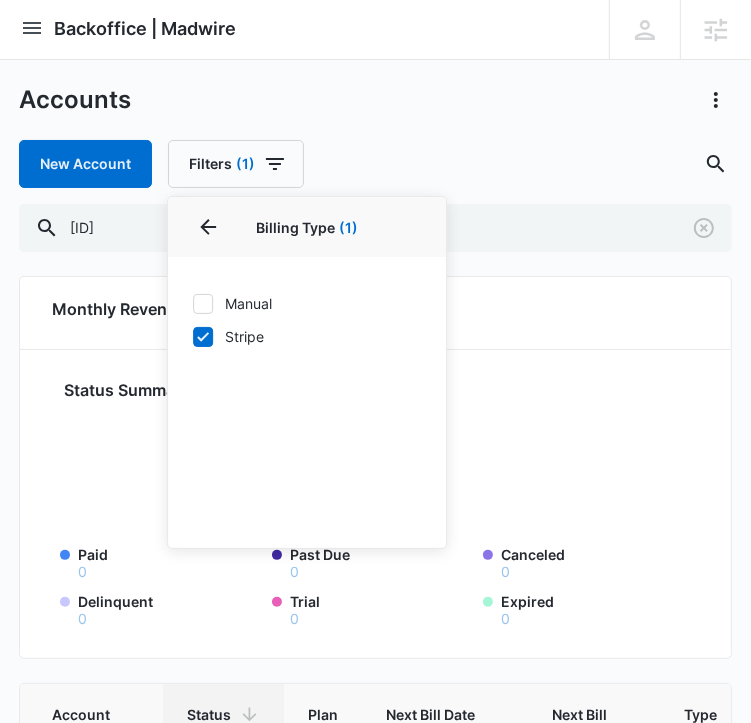 click on "Billing Type (1)" at bounding box center (307, 227) 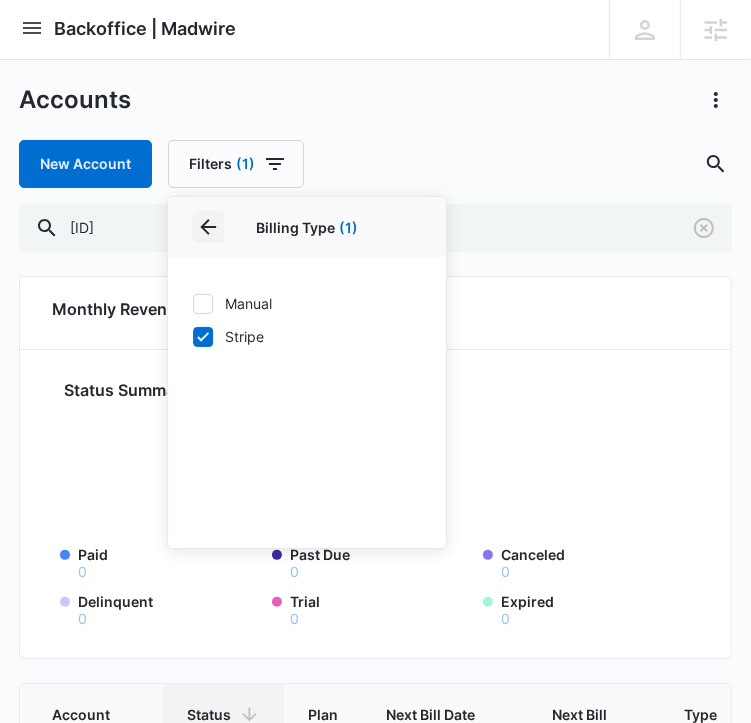click 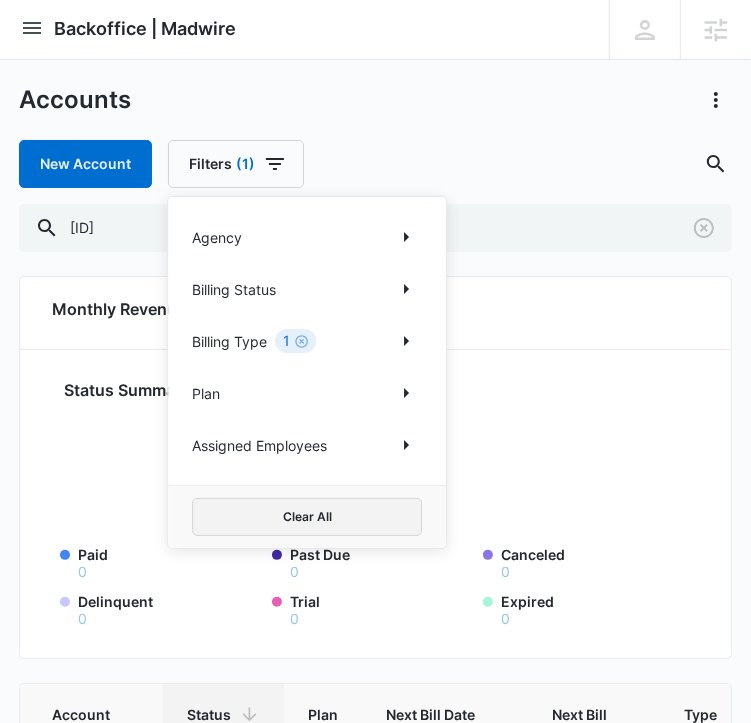 click on "Clear All" at bounding box center [307, 517] 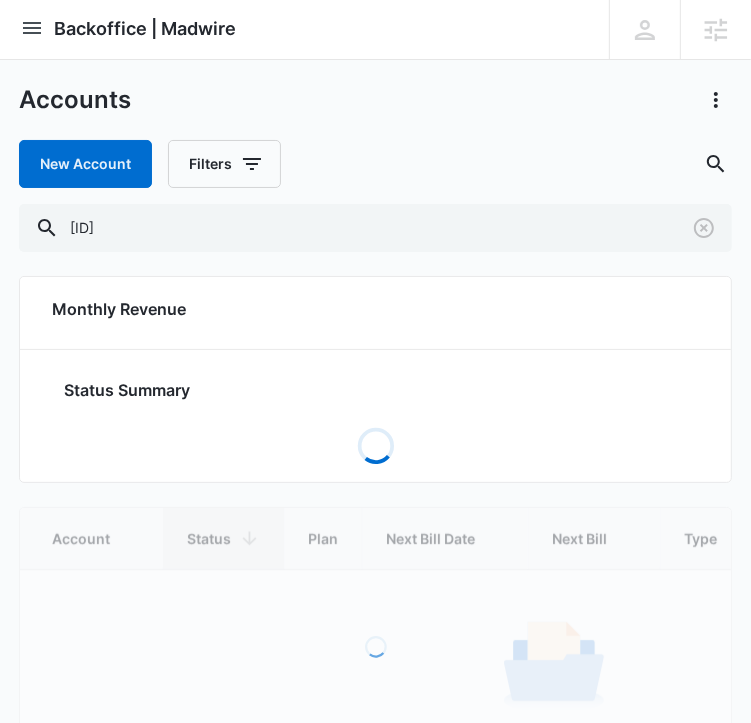 click on "New Account Filters" at bounding box center [375, 164] 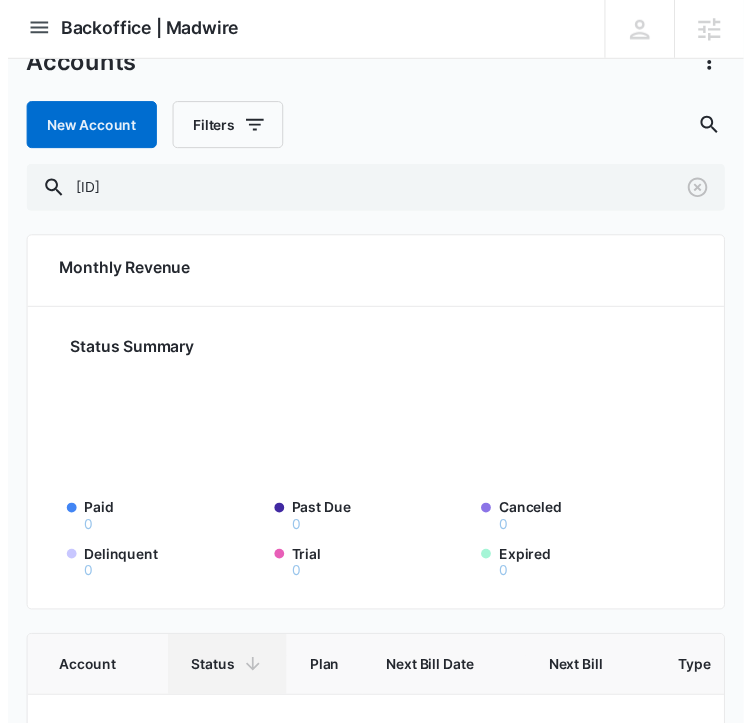 scroll, scrollTop: 0, scrollLeft: 0, axis: both 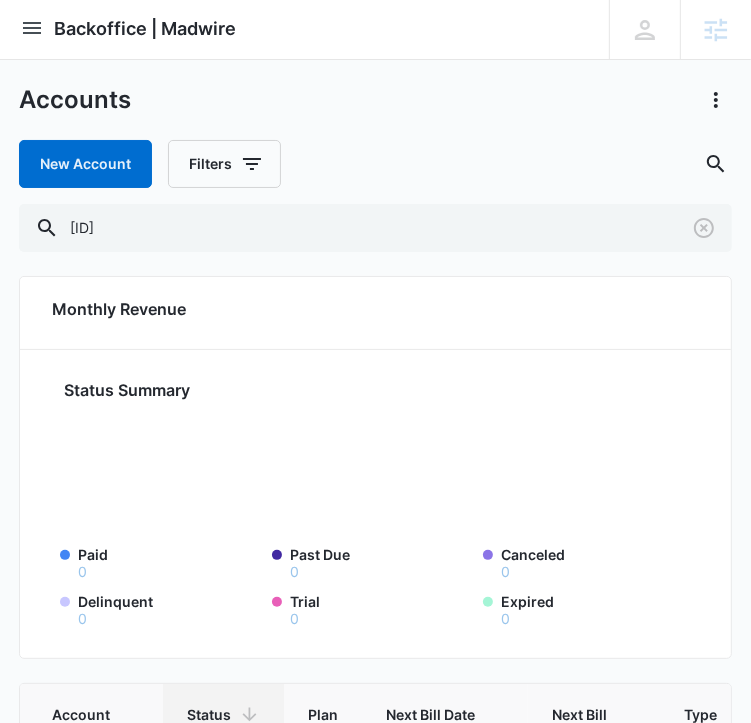 click at bounding box center [32, 28] 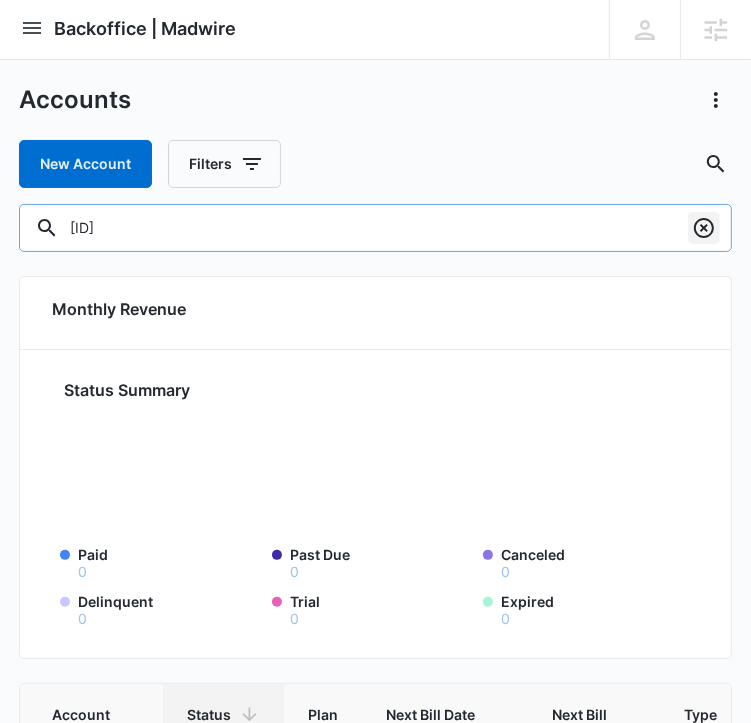 drag, startPoint x: 657, startPoint y: 234, endPoint x: 696, endPoint y: 230, distance: 39.20459 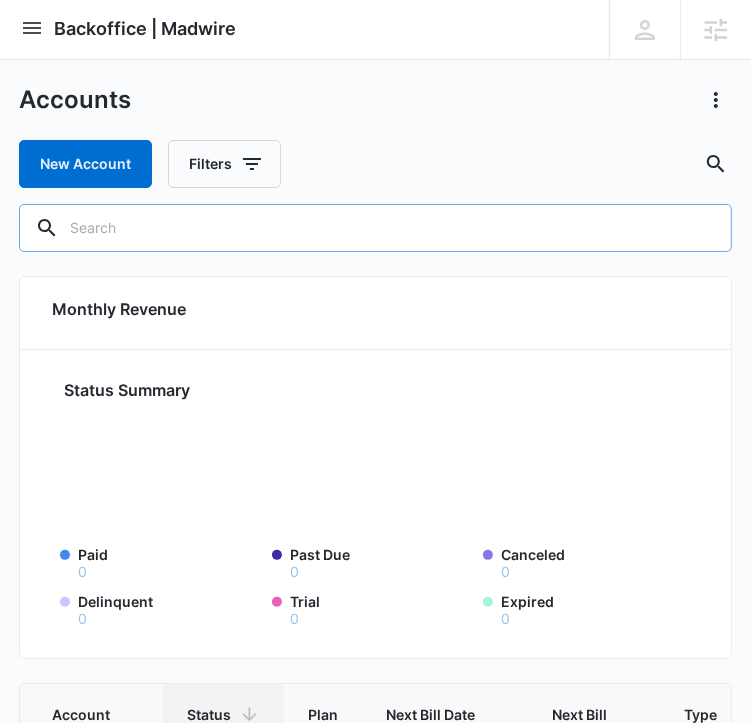 paste on "M175622" 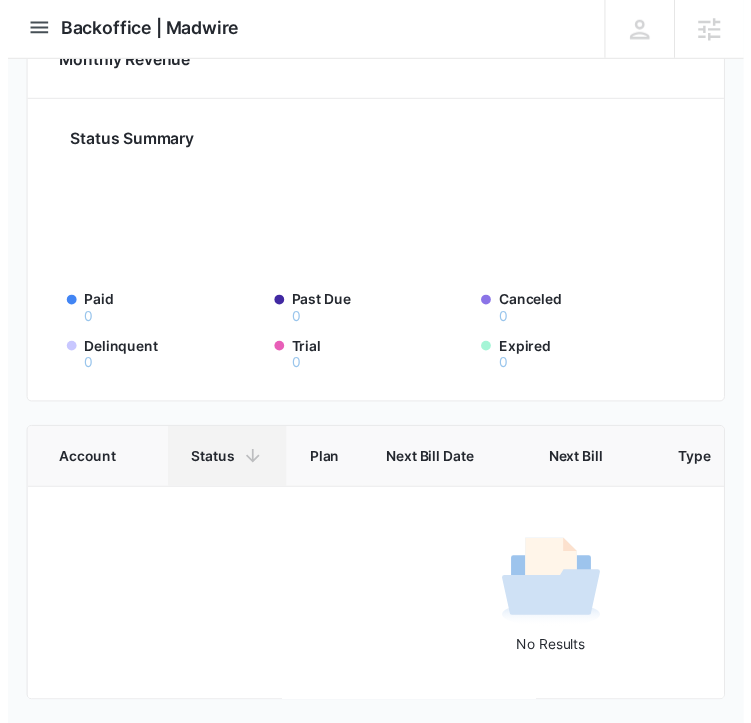 scroll, scrollTop: 0, scrollLeft: 0, axis: both 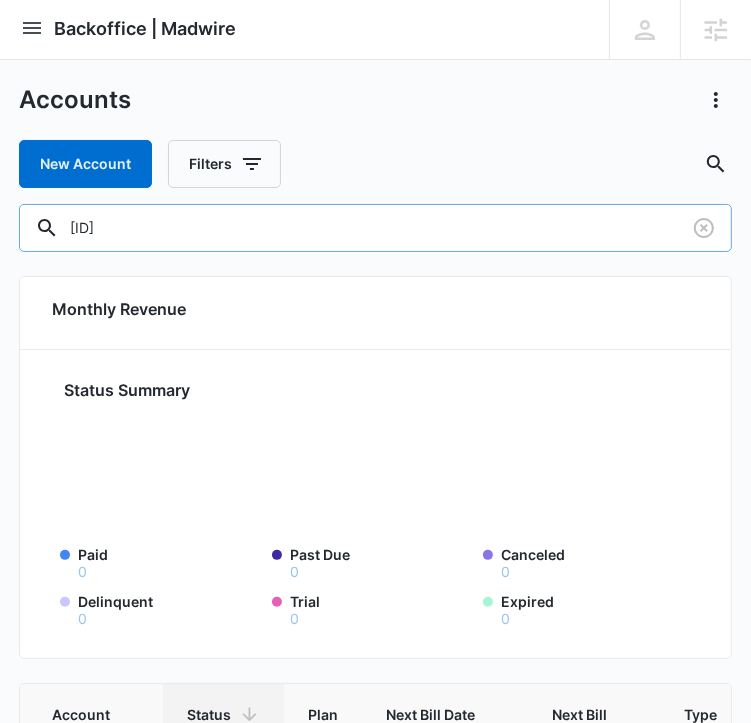 click on "Accounts New Account Filters M175622" at bounding box center [375, 168] 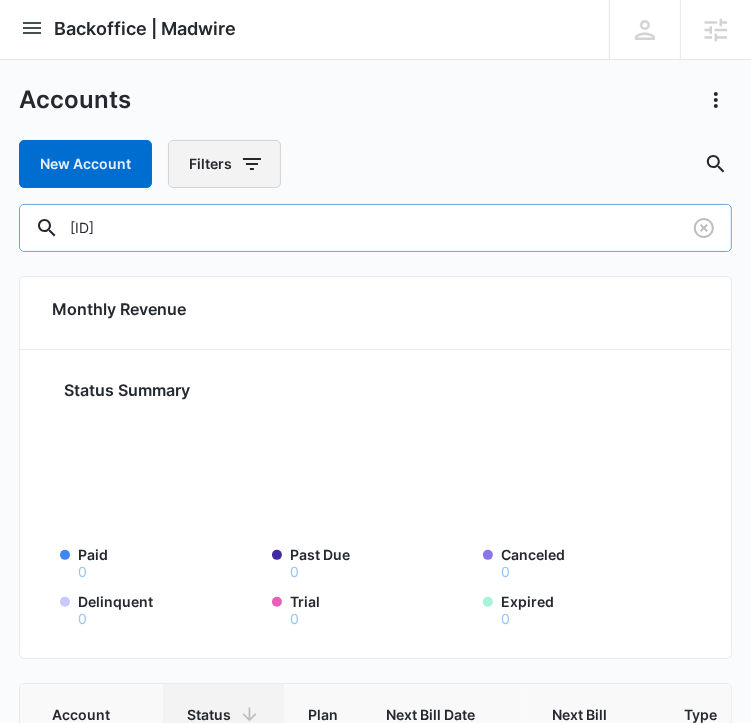 click on "Filters" at bounding box center [224, 164] 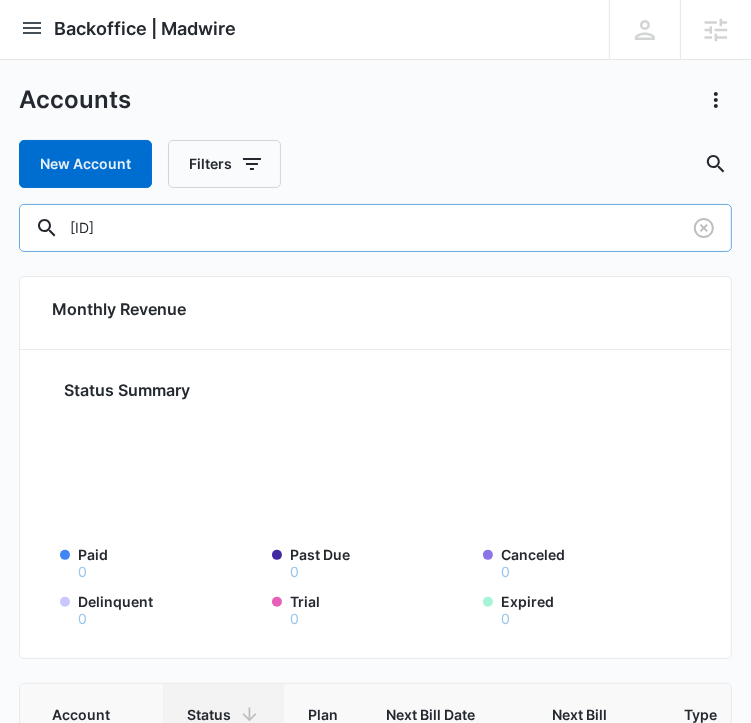 click on "Accounts New Account Filters M175622" at bounding box center (375, 168) 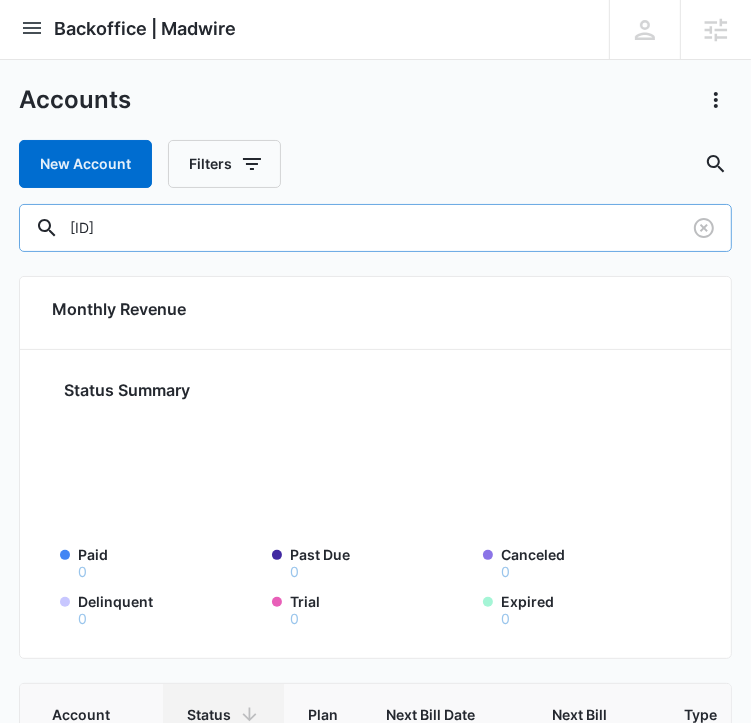 click on "M175622" at bounding box center [375, 228] 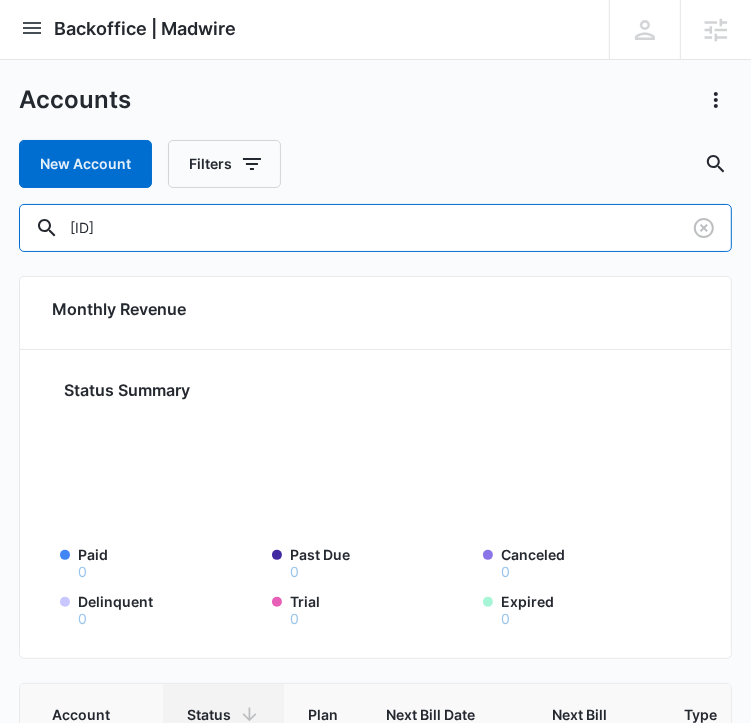 paste on "The Vacuum Shoppe LLC" 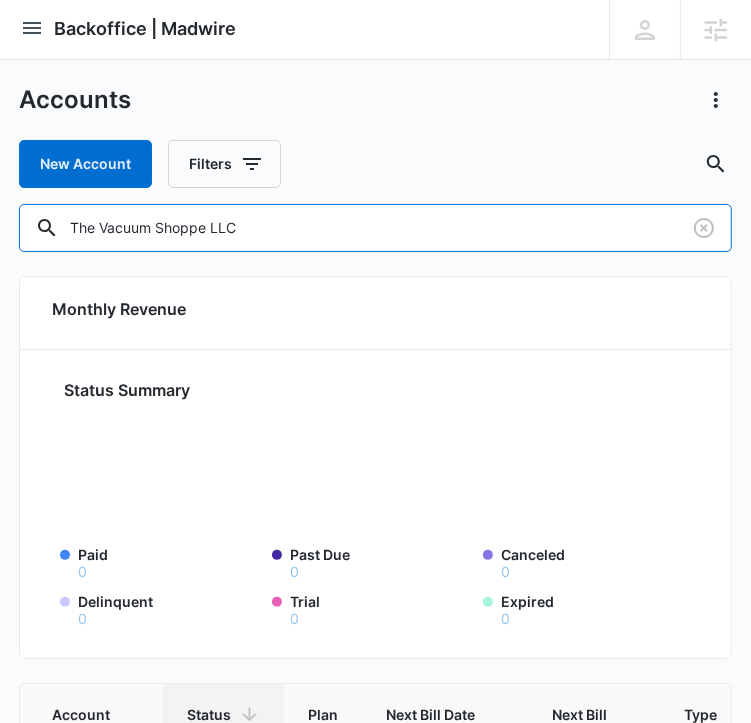type on "The Vacuum Shoppe LLC" 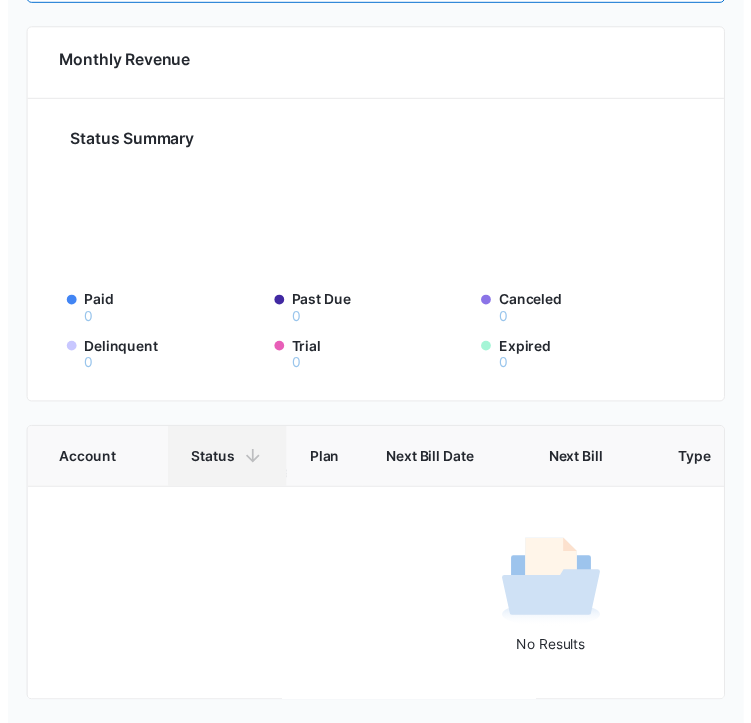 scroll, scrollTop: 0, scrollLeft: 0, axis: both 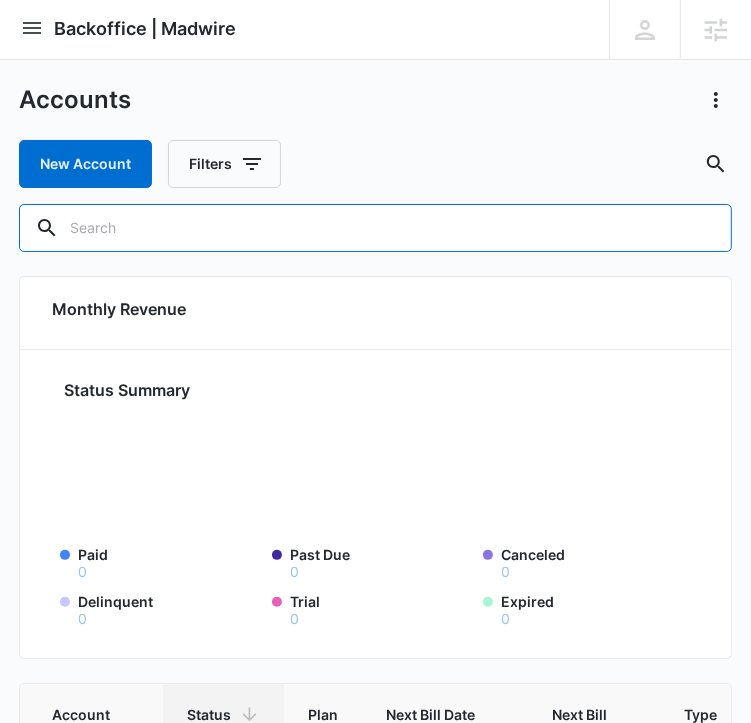 type 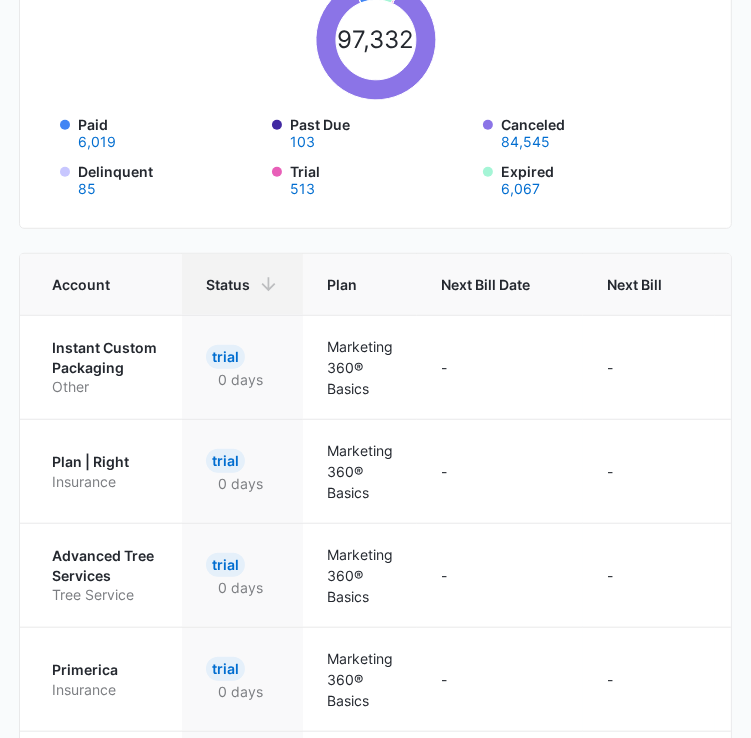 scroll, scrollTop: 578, scrollLeft: 0, axis: vertical 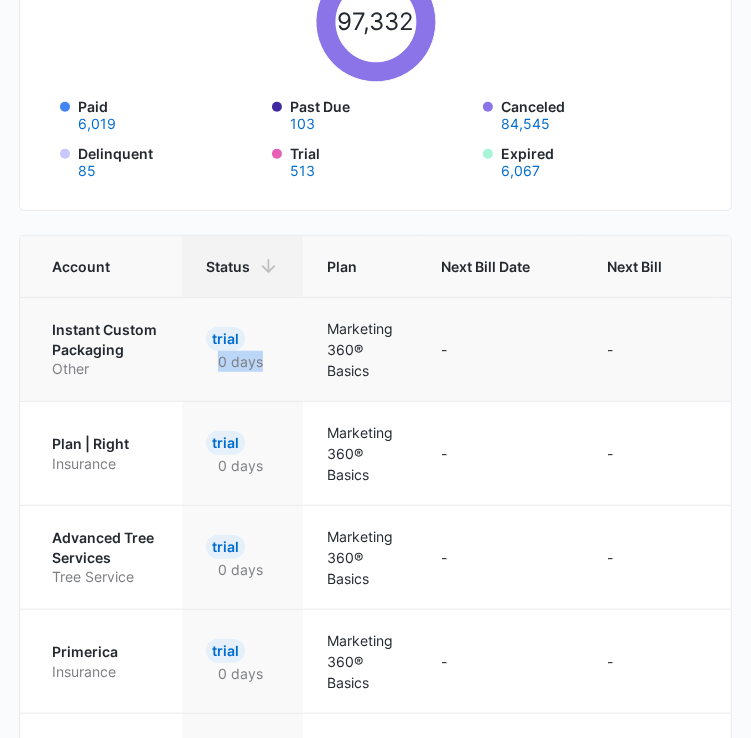click on "Trial 0 days" at bounding box center [242, 349] 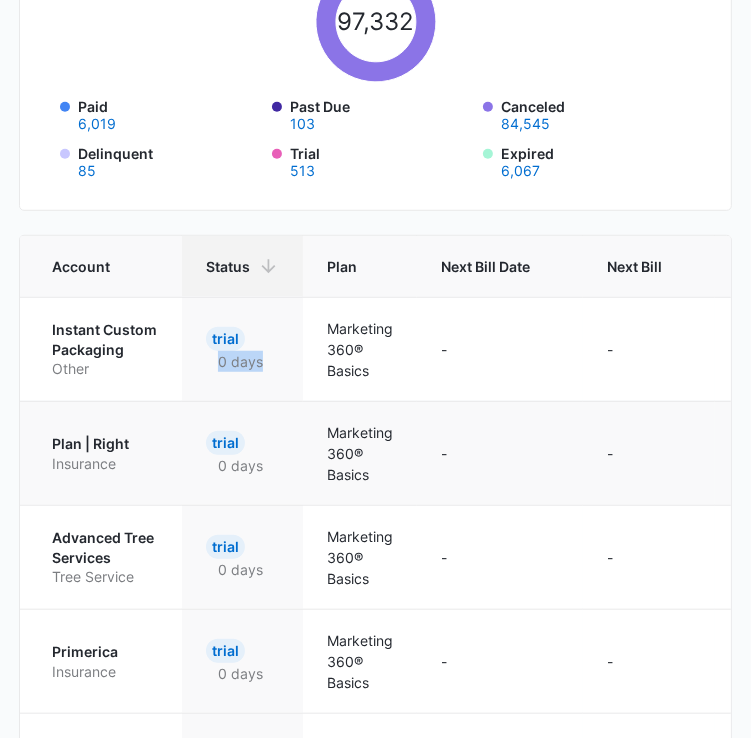 drag, startPoint x: 191, startPoint y: 370, endPoint x: 97, endPoint y: 439, distance: 116.60618 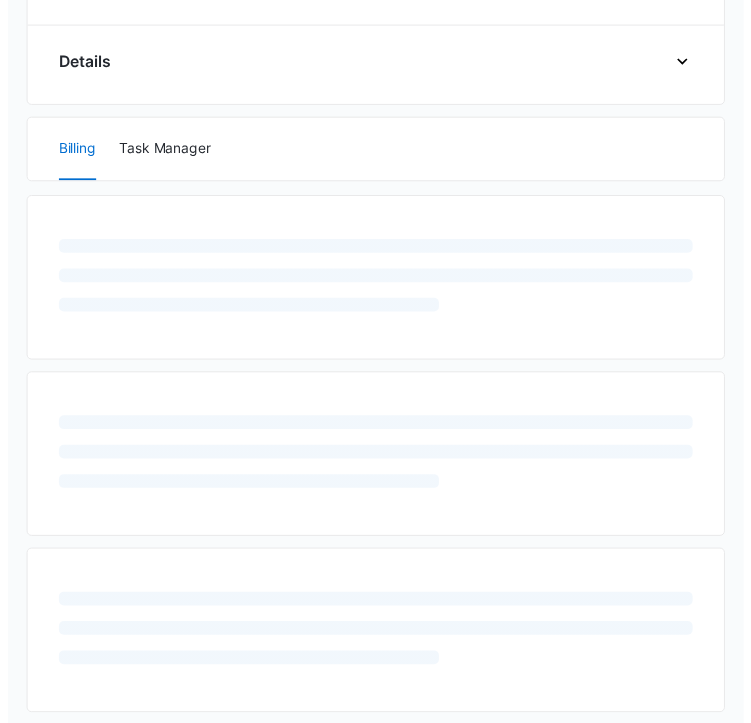 scroll, scrollTop: 0, scrollLeft: 0, axis: both 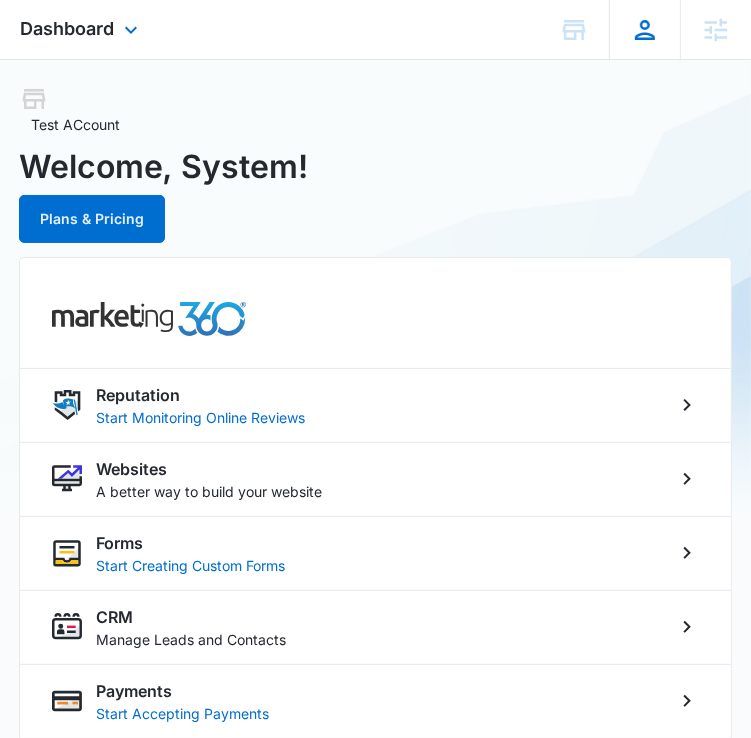 click 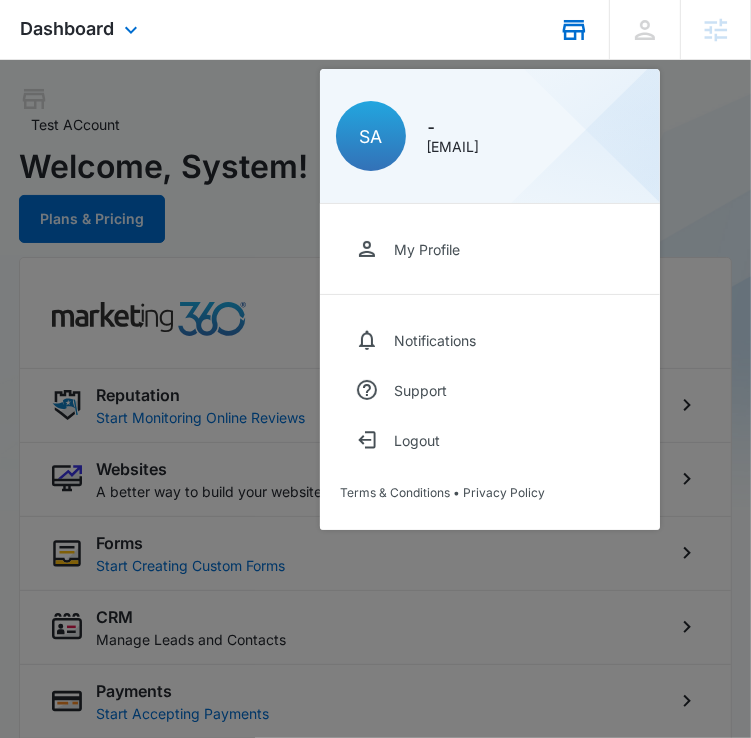click 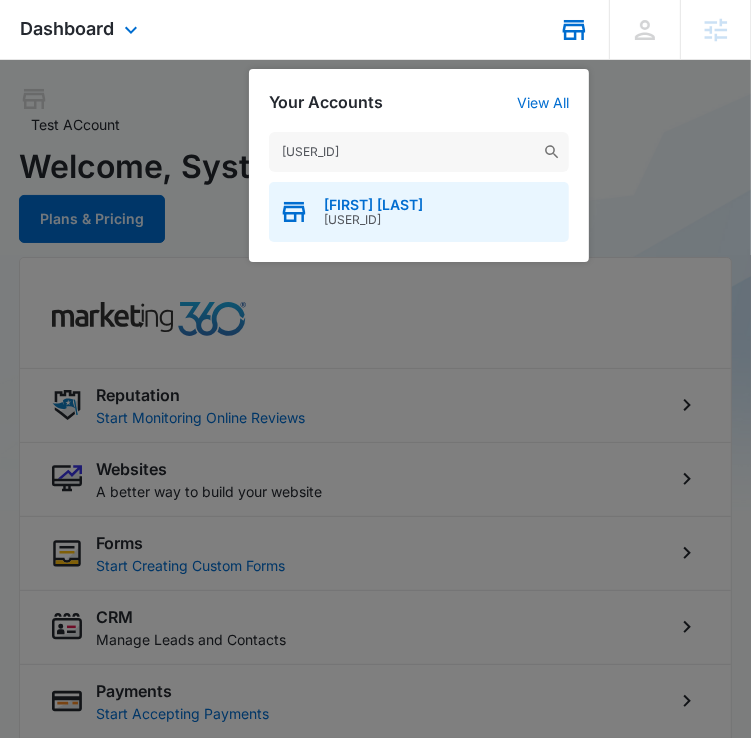 type on "A1AN4067256893762a39ad1" 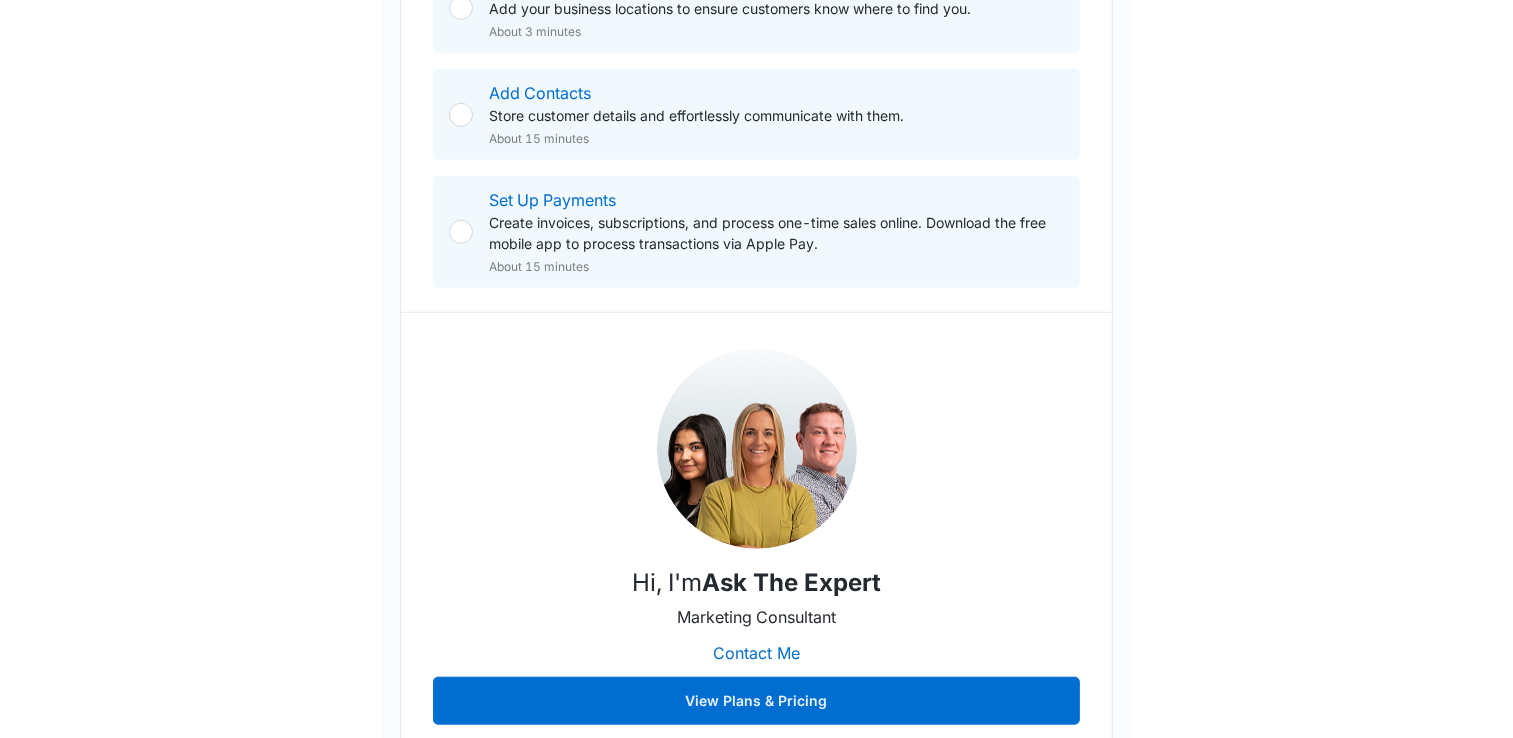scroll, scrollTop: 744, scrollLeft: 0, axis: vertical 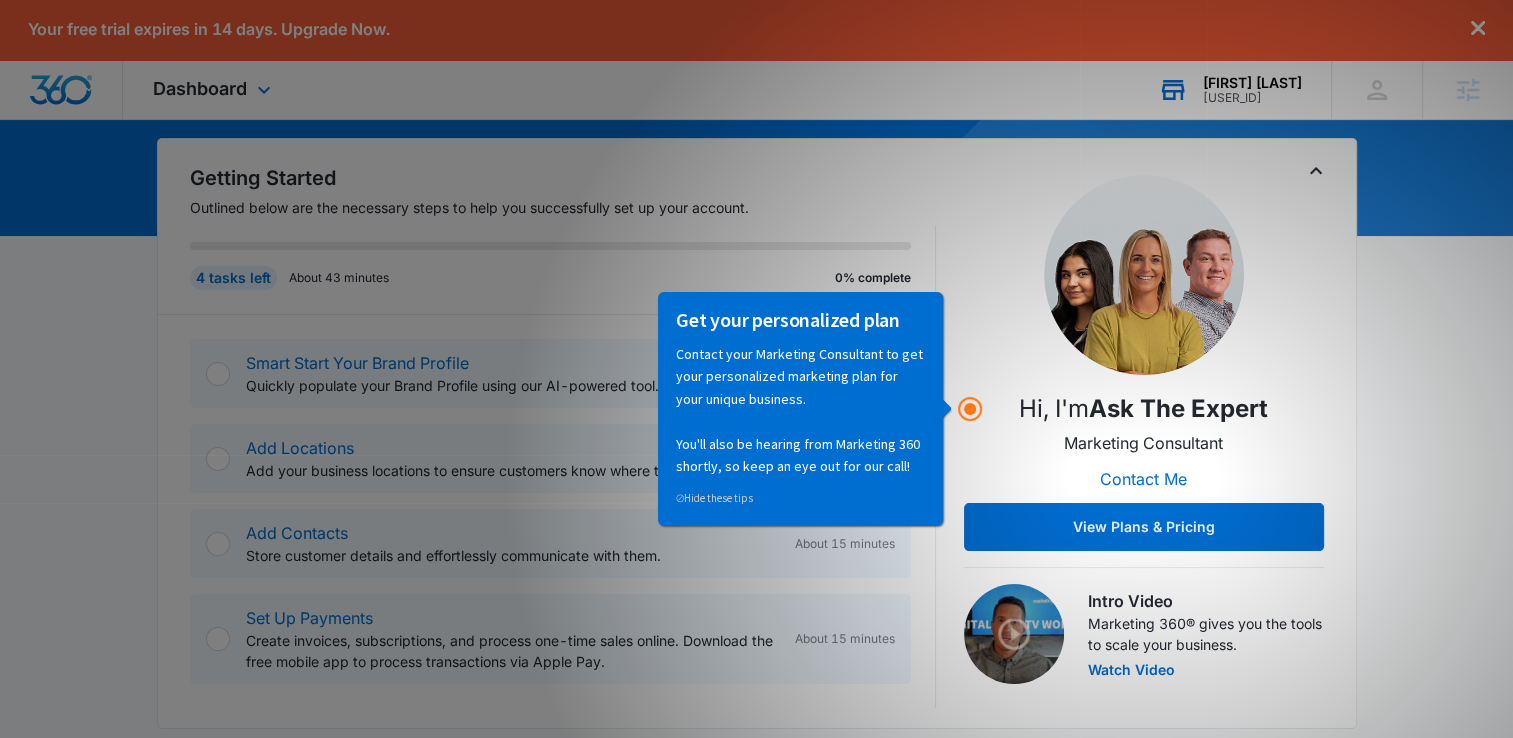 click on "Today is Wednesday, August 6th Good afternoon, System! Contacts You have no contacts Getting Started Outlined below are the necessary steps to help you successfully set up your account. 4 tasks left About 43 minutes 0% complete Smart Start Your Brand Profile Quickly populate your Brand Profile using our AI-powered tool. About 10 minutes Add Locations Add your business locations to ensure customers know where to find you. About 3 minutes Add Contacts Store customer details and effortlessly communicate with them. About 15 minutes Set Up Payments Create invoices, subscriptions, and process one-time sales online. Download the free mobile app to process transactions via Apple Pay. About 15 minutes Hi, I'm  Ask the Expert Marketing Consultant Contact Me View Plans & Pricing Intro Video Marketing 360® gives you the tools to scale your business. Watch Video Marketing 360® Applications Customize Reputation Websites Forms CRM Shop Payments Email Ads Intelligence Subscriptions & Licenses Upgrade Marketing 360® Basics" at bounding box center [756, 821] 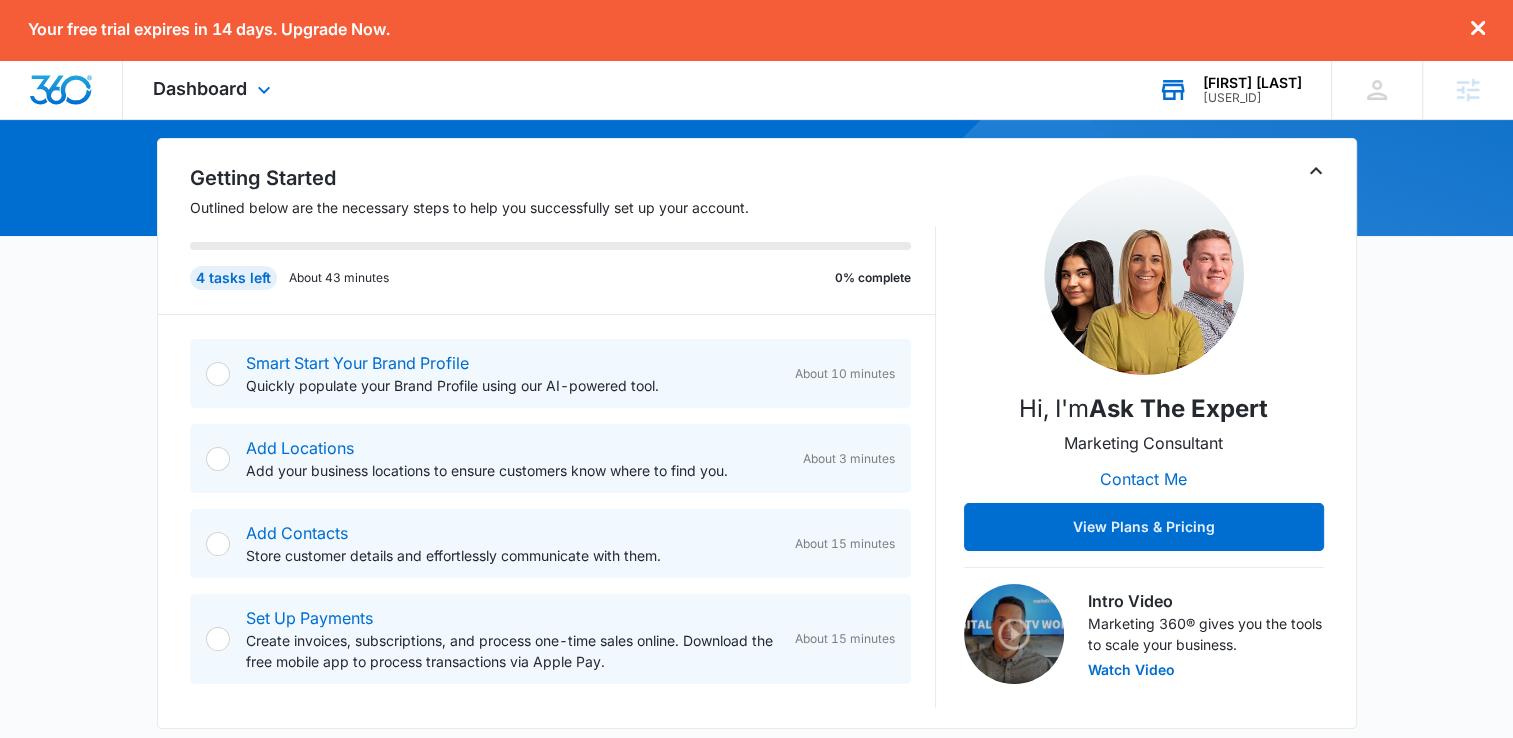 click on "Matthew Evans M335854 Your Accounts View All" at bounding box center (1229, 89) 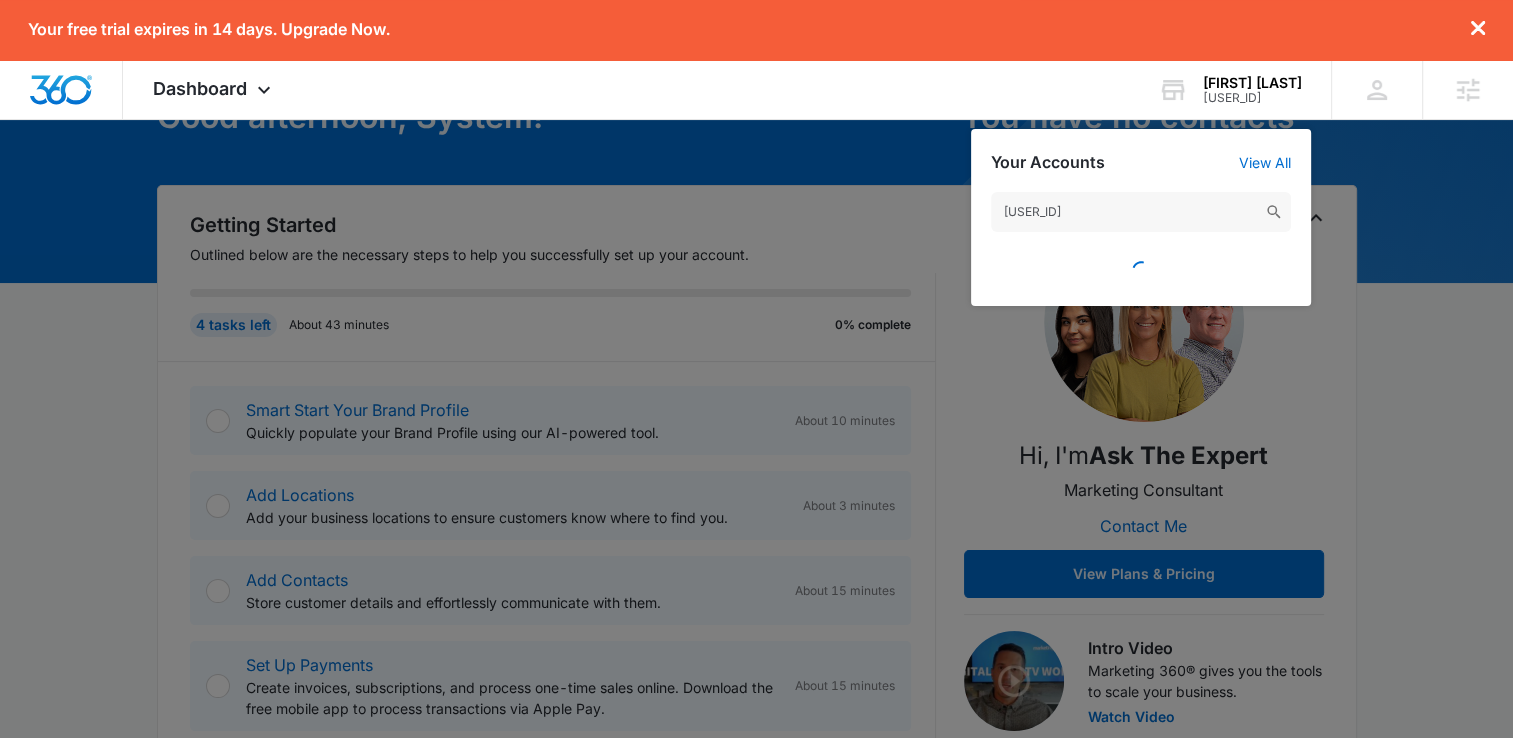 scroll, scrollTop: 136, scrollLeft: 0, axis: vertical 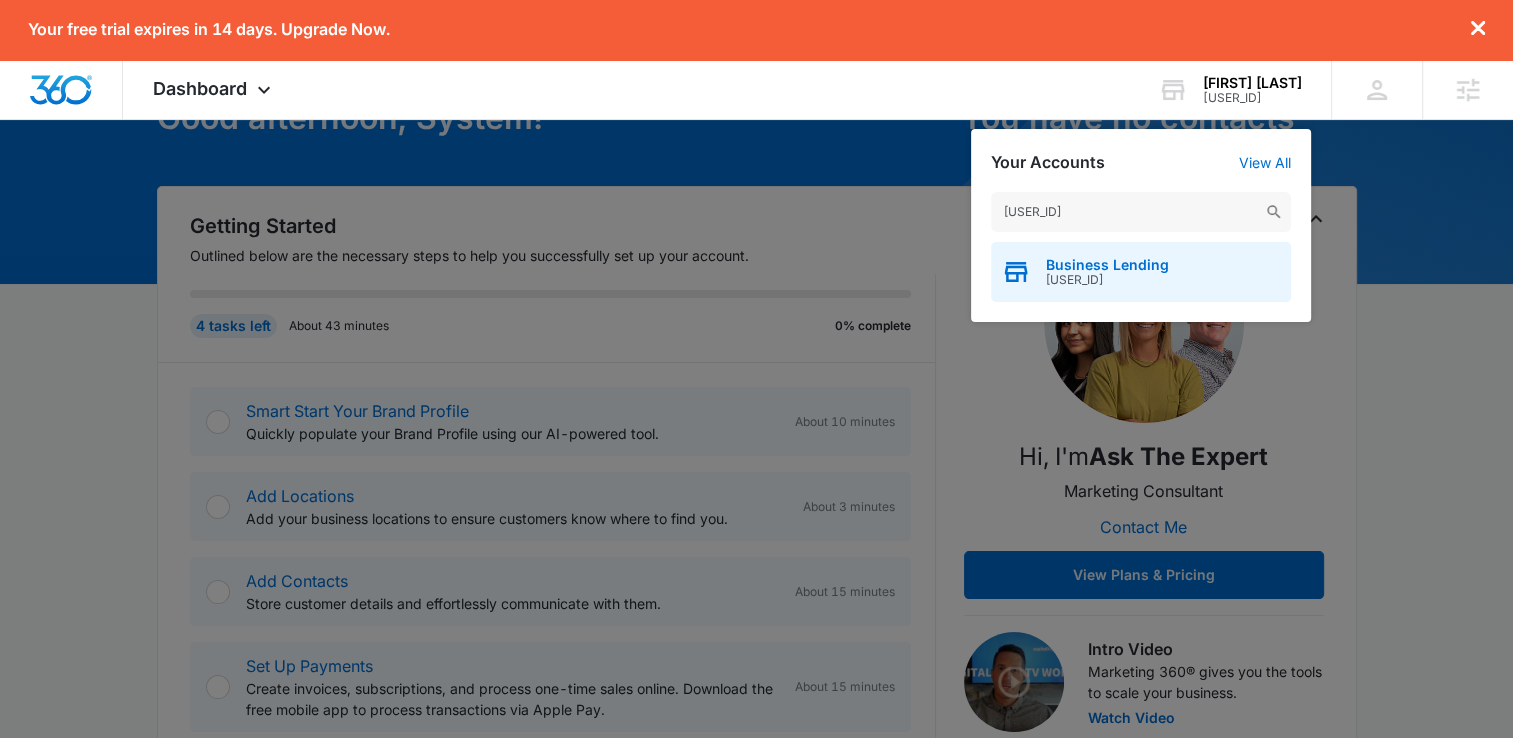 type on "A1AN13936168938b593f420" 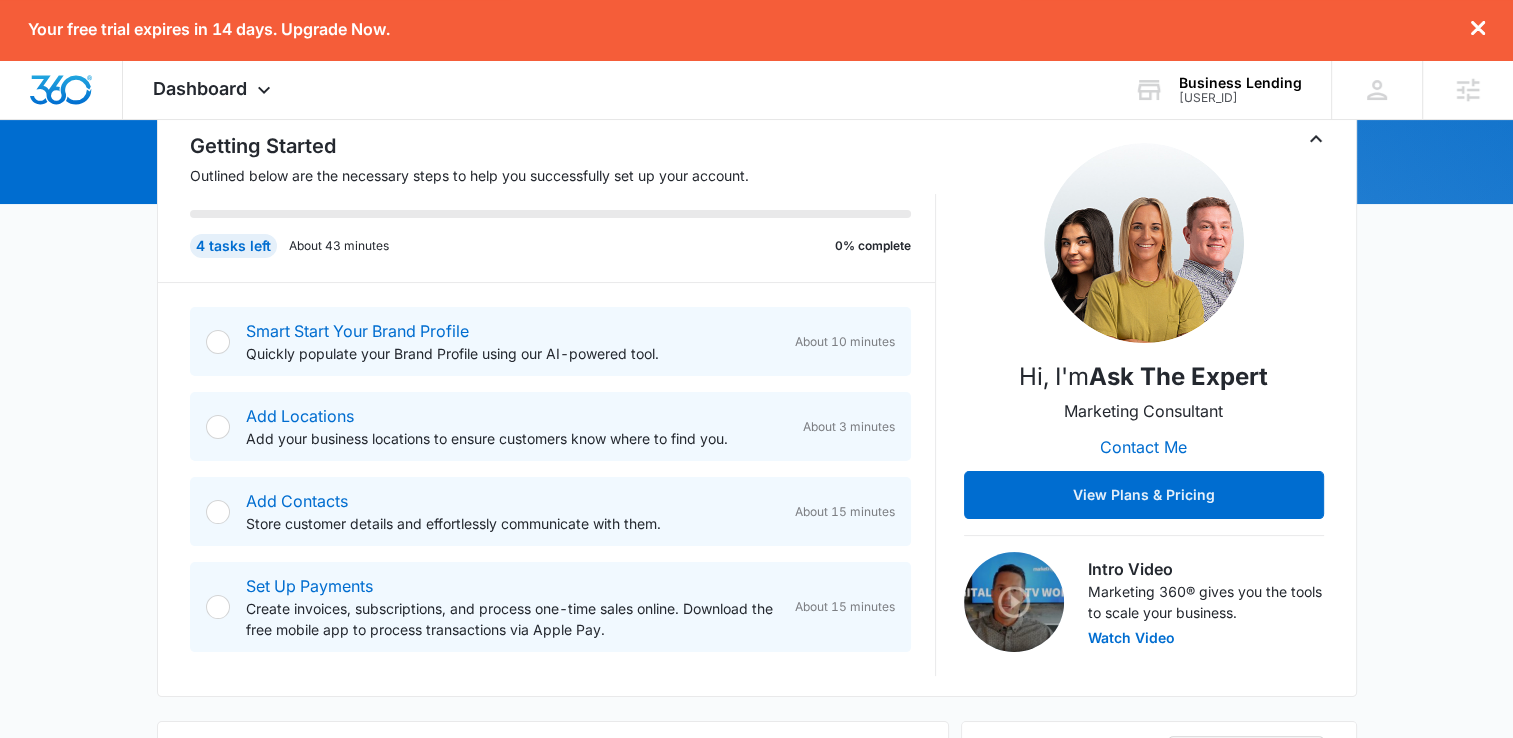 scroll, scrollTop: 216, scrollLeft: 0, axis: vertical 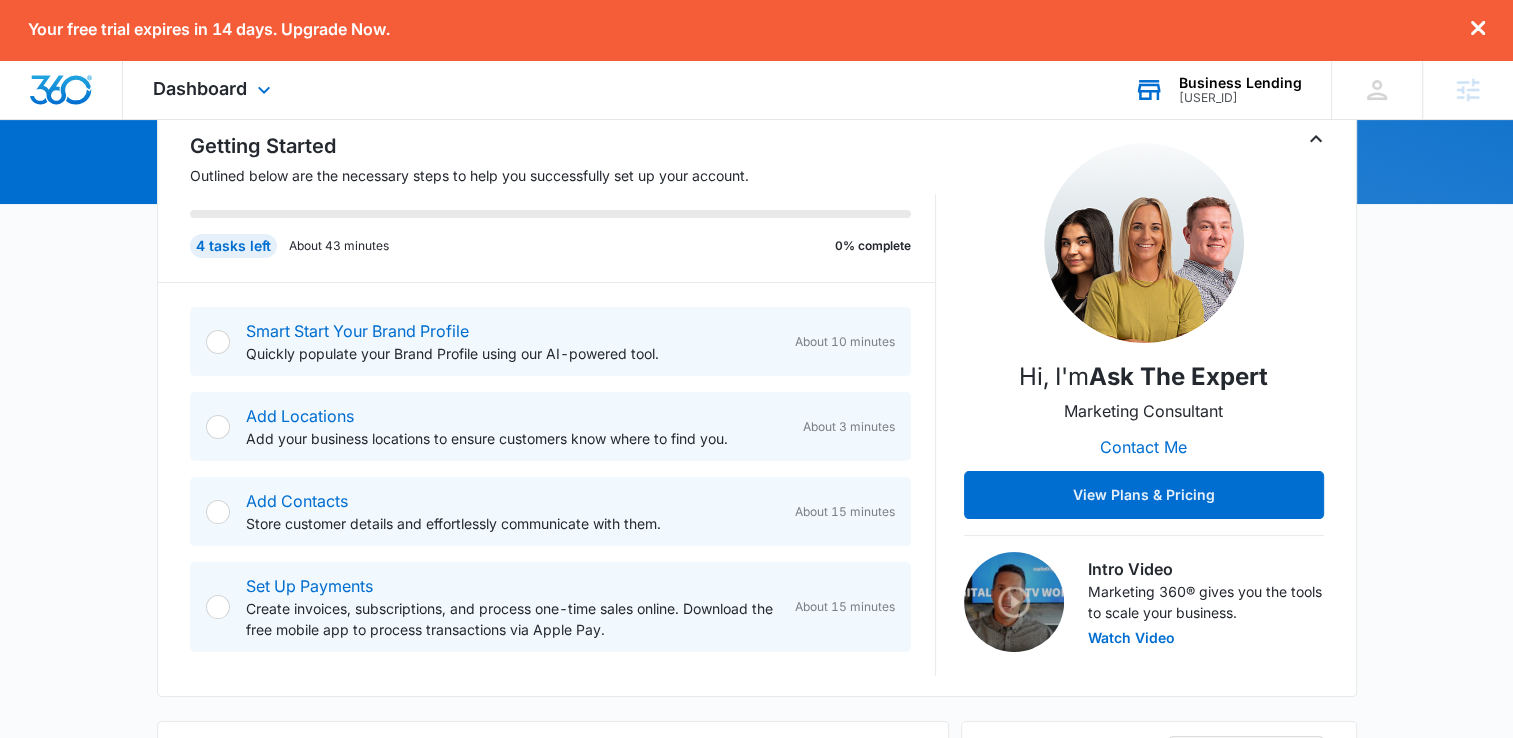 click on "Business Lending M335866 Your Accounts View All" at bounding box center [1217, 89] 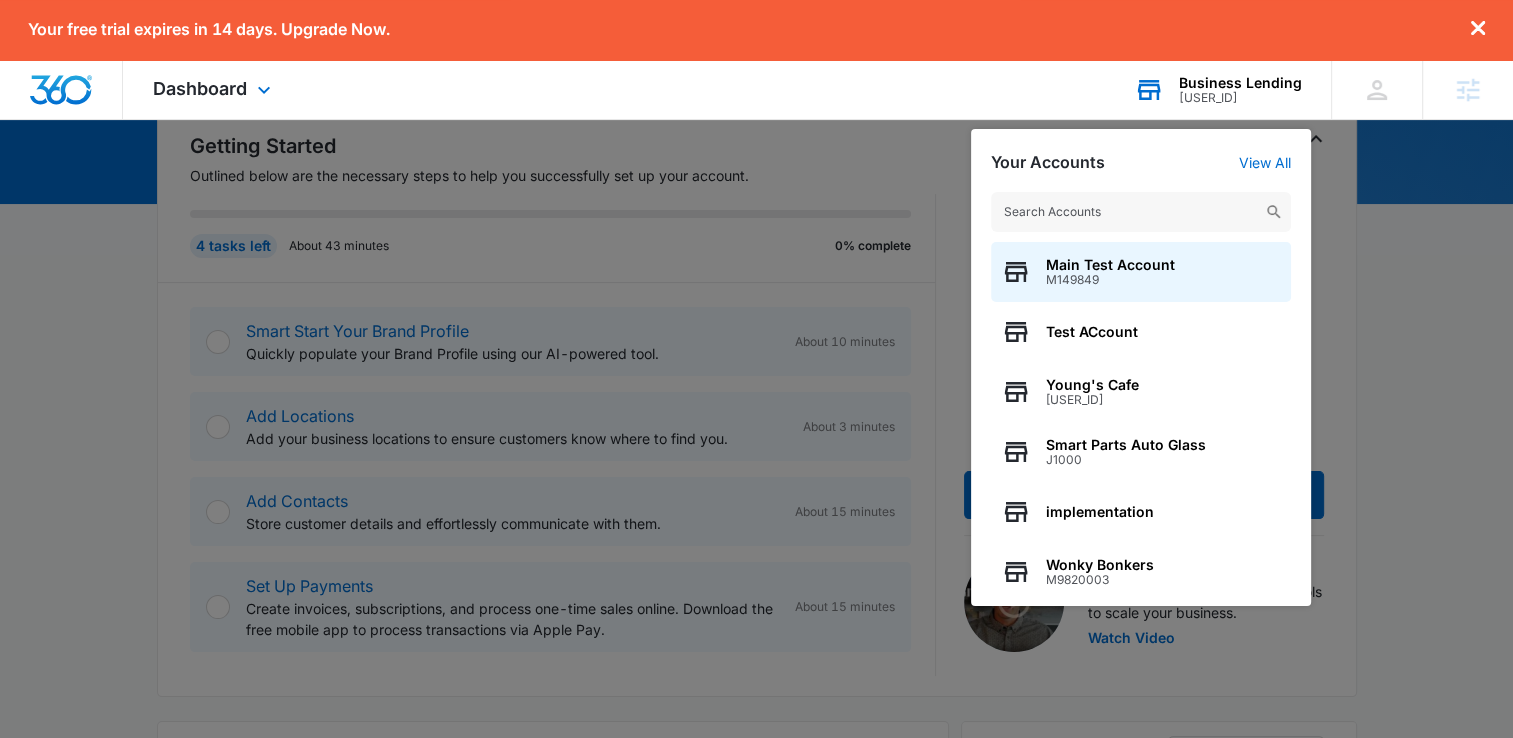 type on "A1AN296506660c1362aac2d" 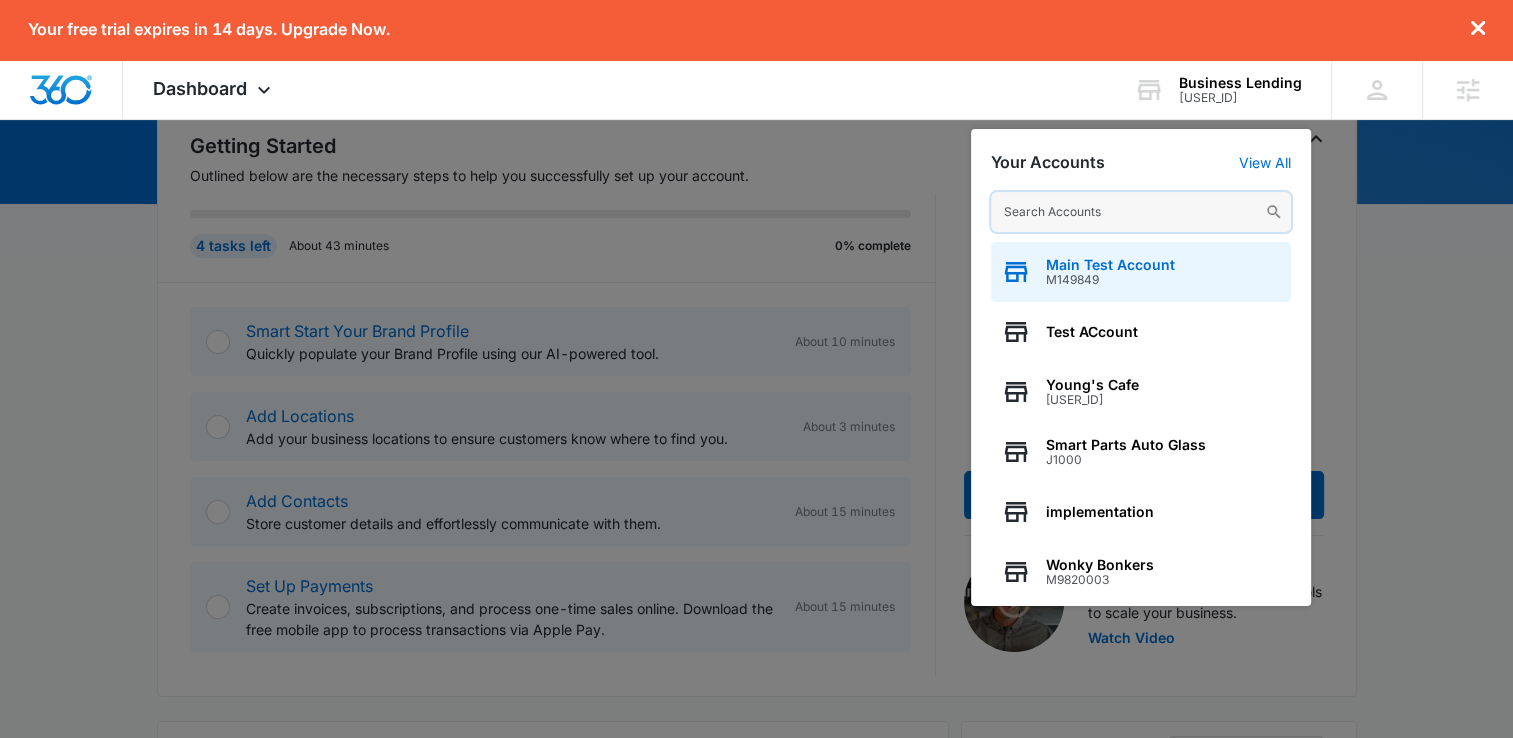 paste on "M175622" 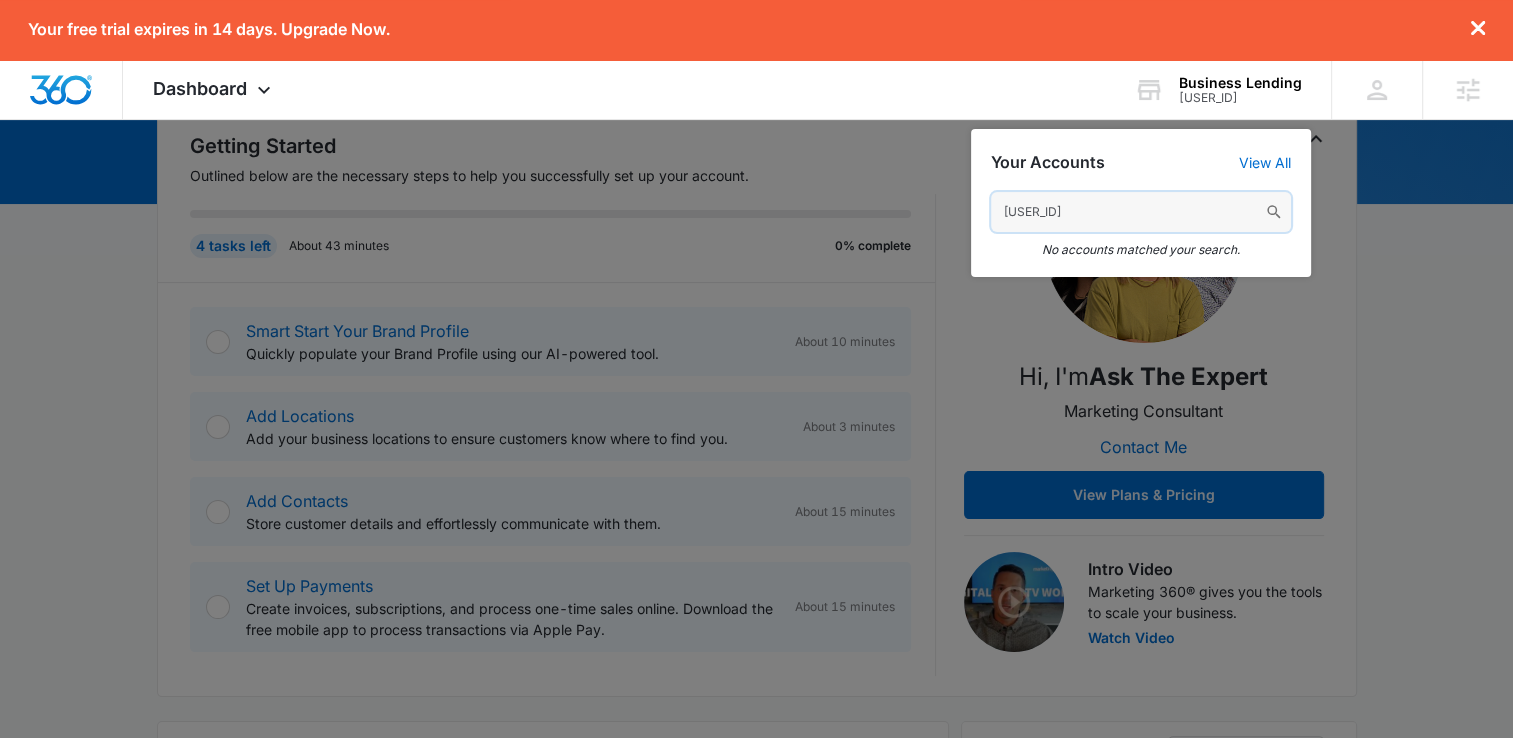 paste on "The Vacuum Shoppe LLC" 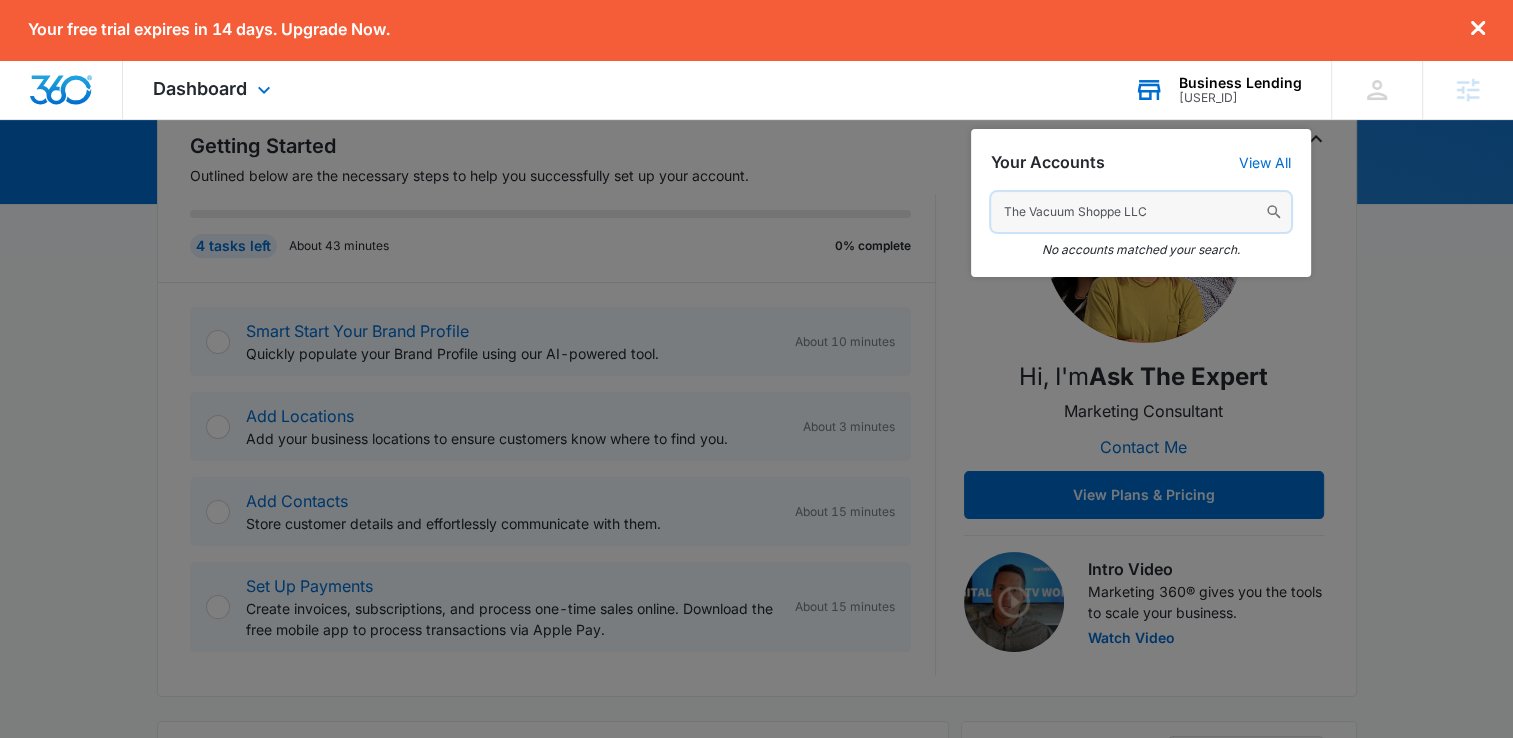 click on "The Vacuum Shoppe LLC" at bounding box center (1141, 212) 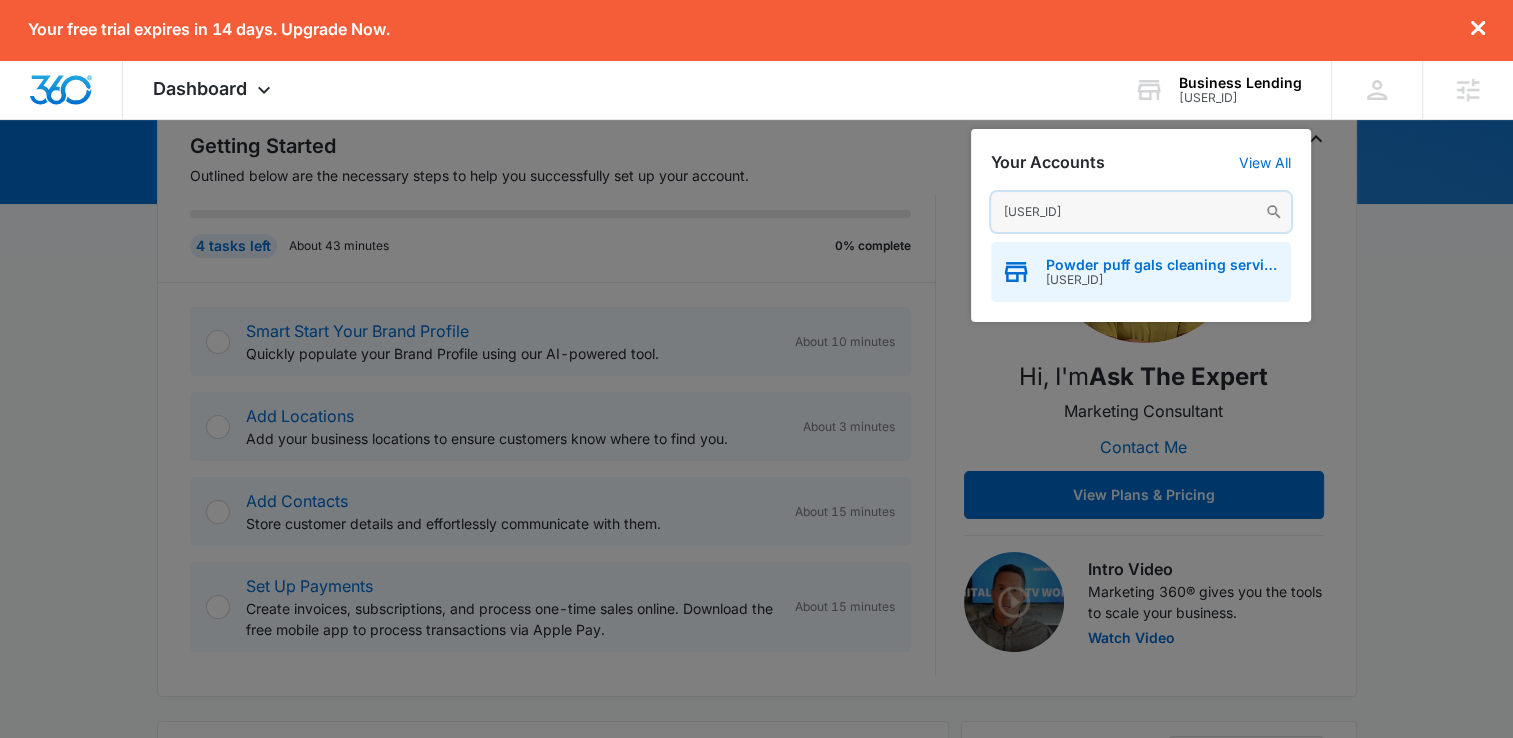 type on "A1AN652885689387d3297c8" 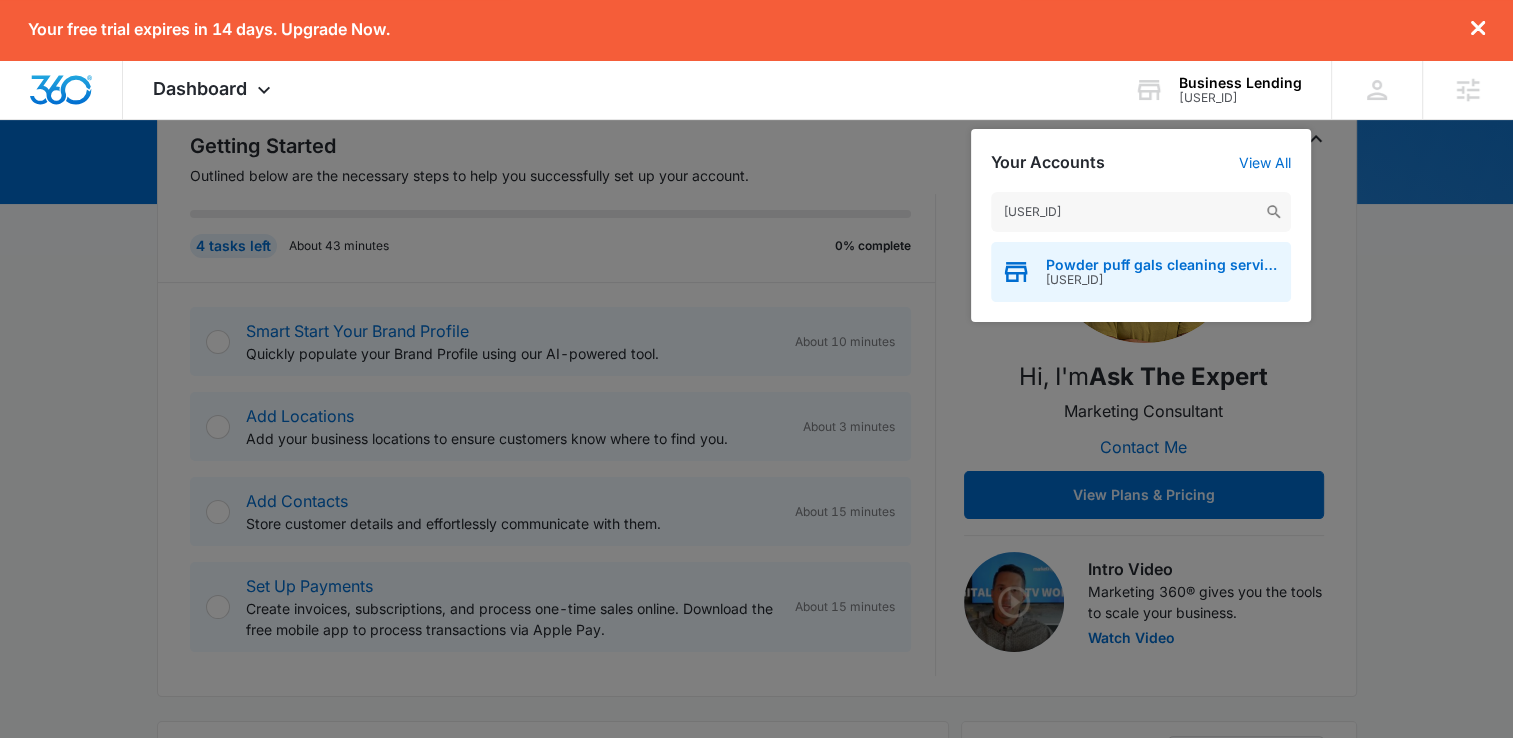 click on "M335863" at bounding box center [1163, 280] 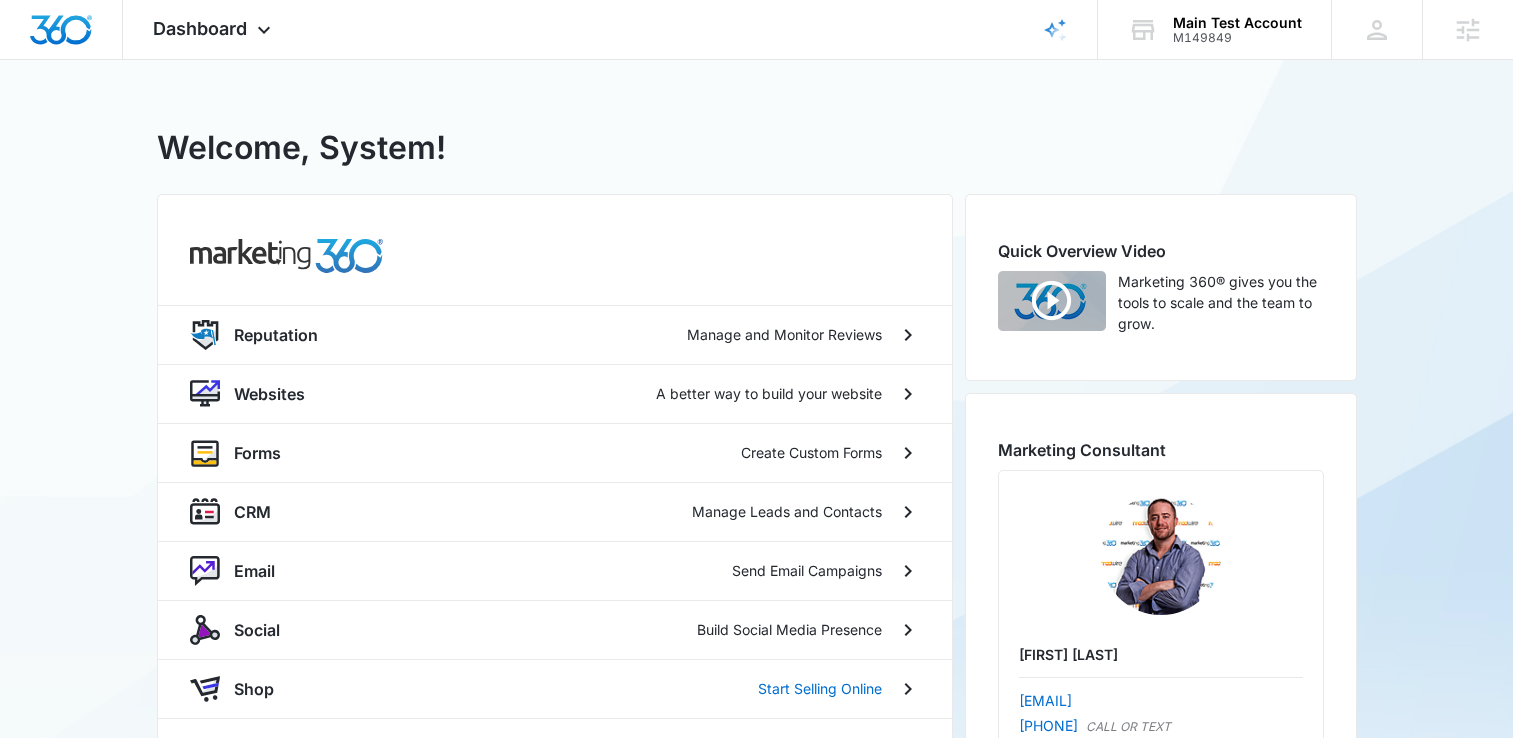 scroll, scrollTop: 0, scrollLeft: 0, axis: both 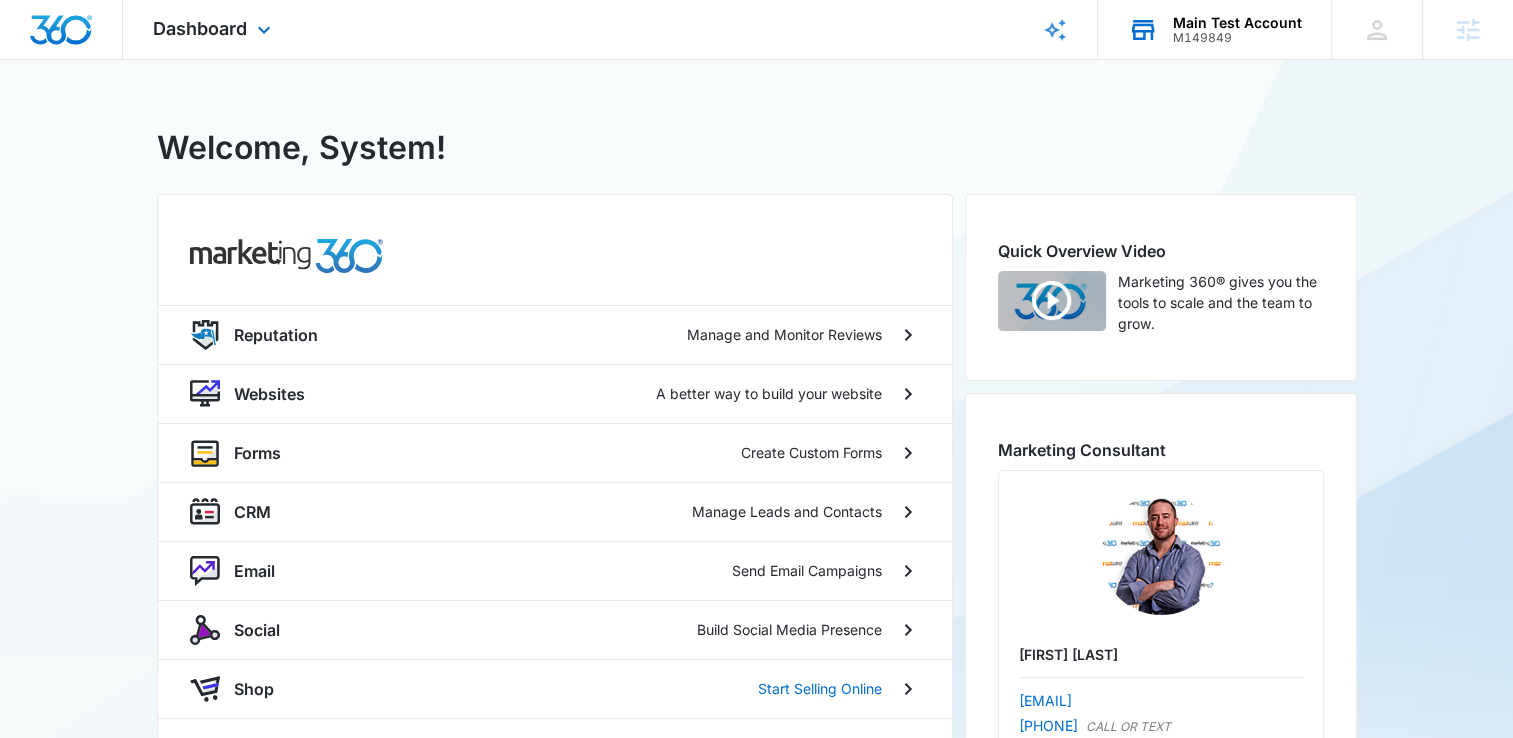 click on "M149849" at bounding box center (1237, 38) 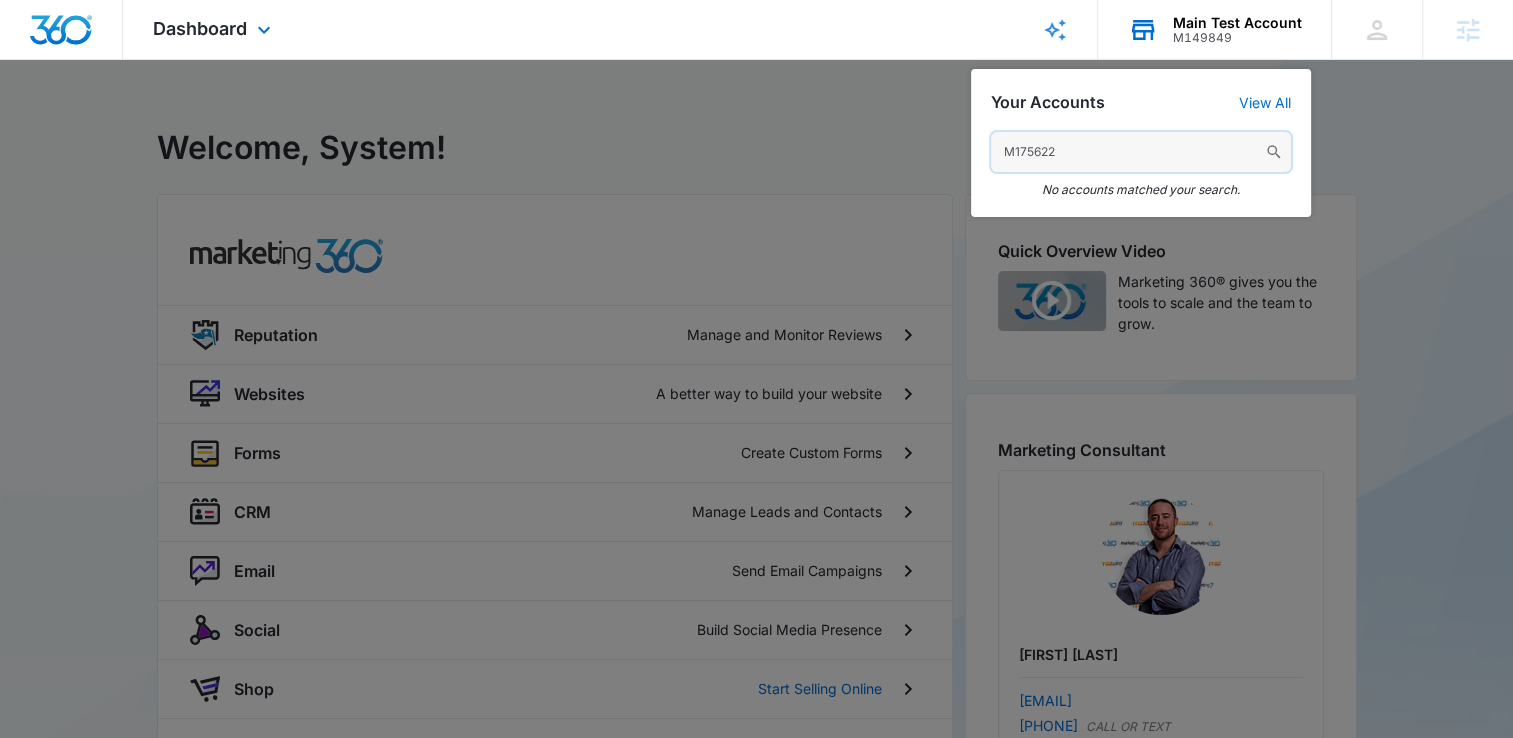 click on "M175622" at bounding box center (1141, 152) 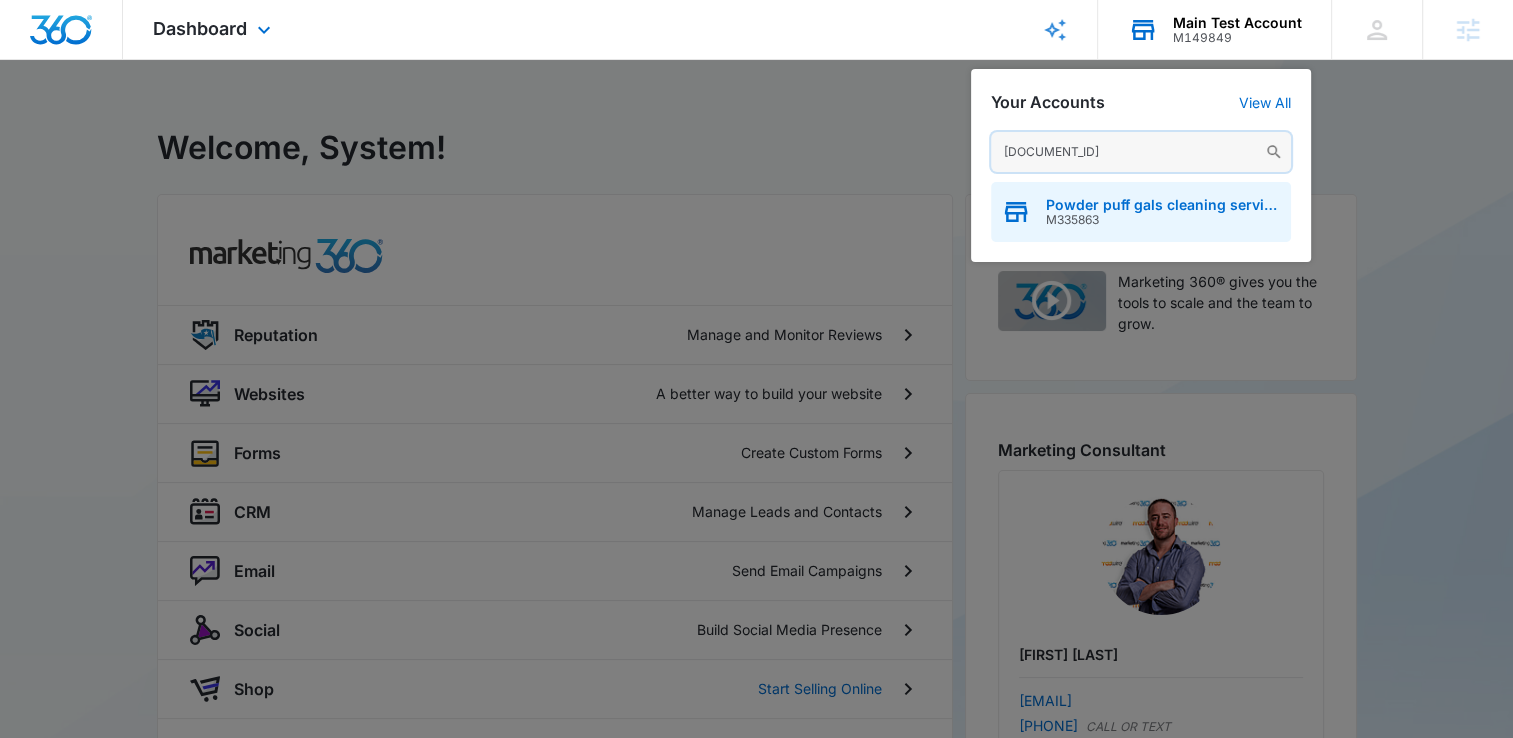 type on "A1AN652885689387d3297c8" 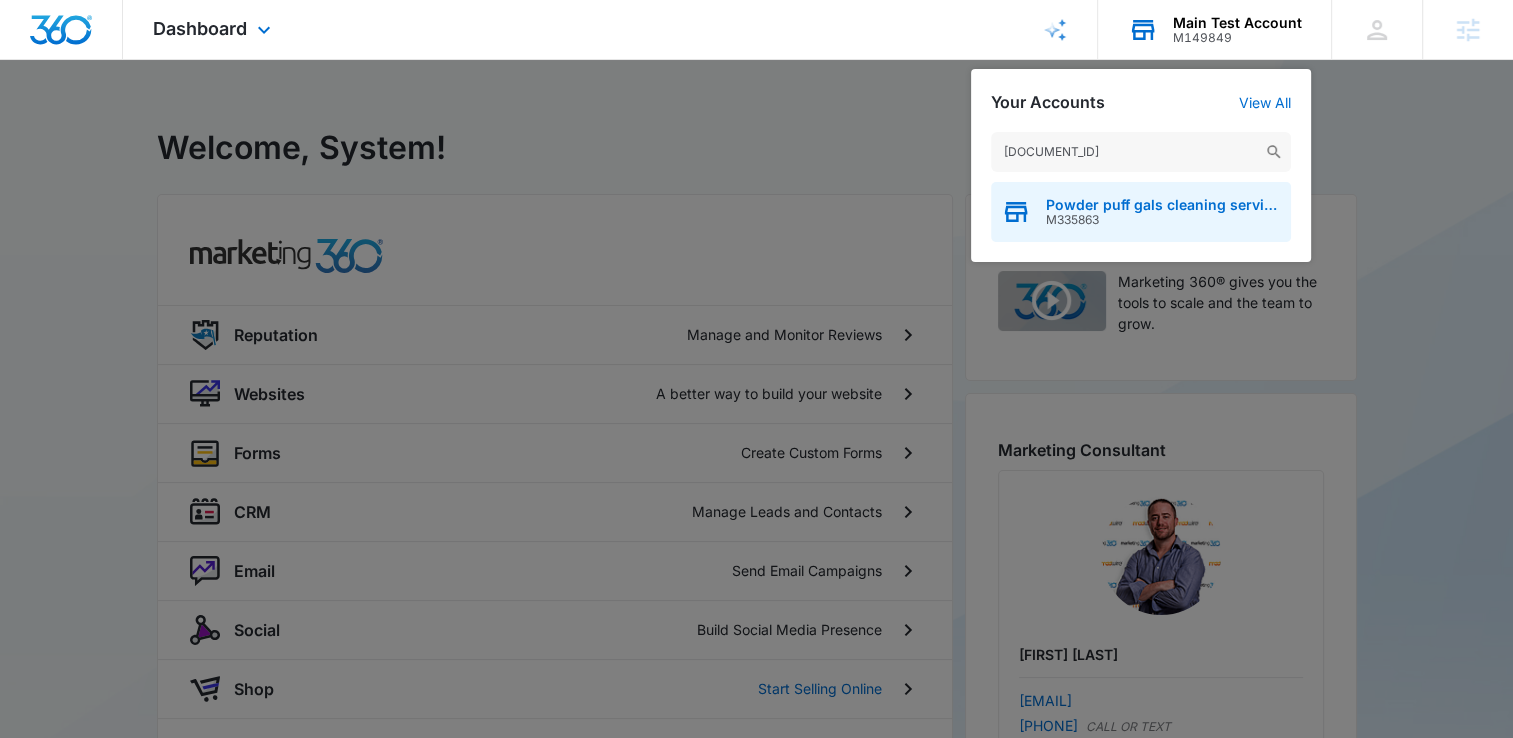 click on "Powder puff gals cleaning services" at bounding box center (1163, 205) 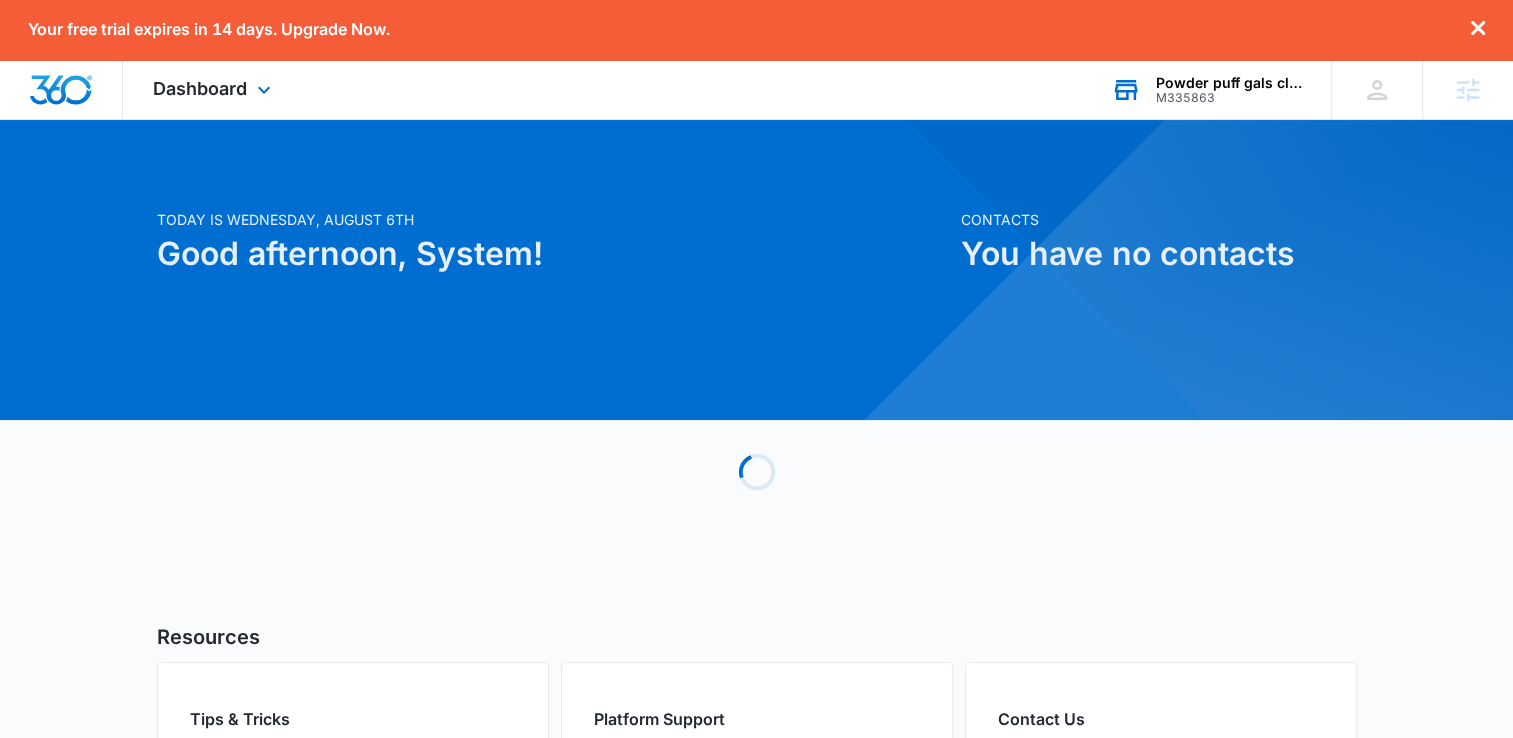 scroll, scrollTop: 253, scrollLeft: 0, axis: vertical 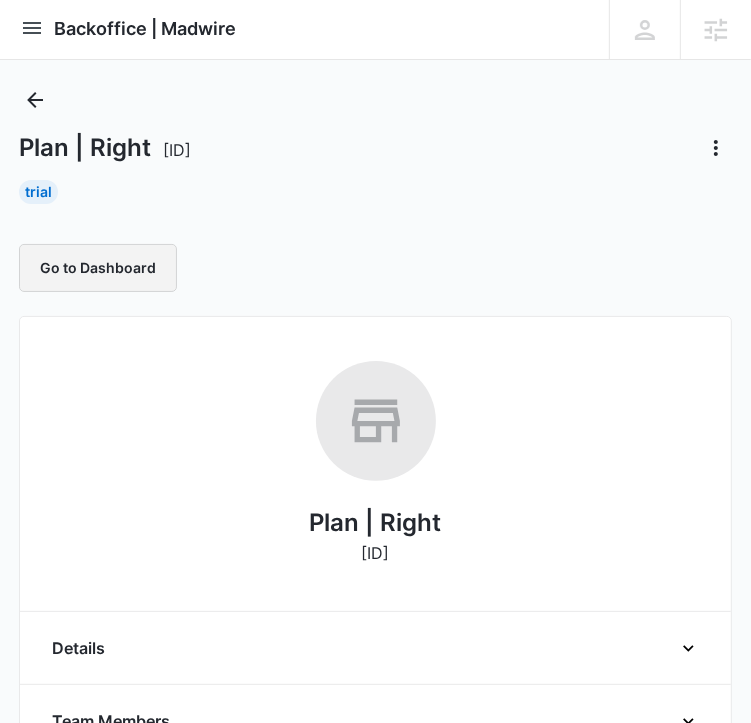 type 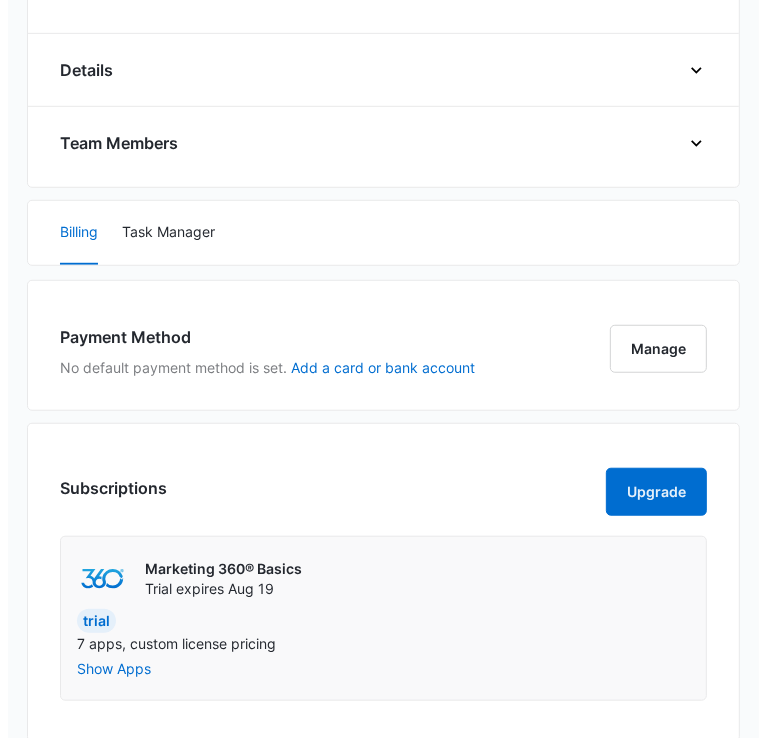 scroll, scrollTop: 0, scrollLeft: 0, axis: both 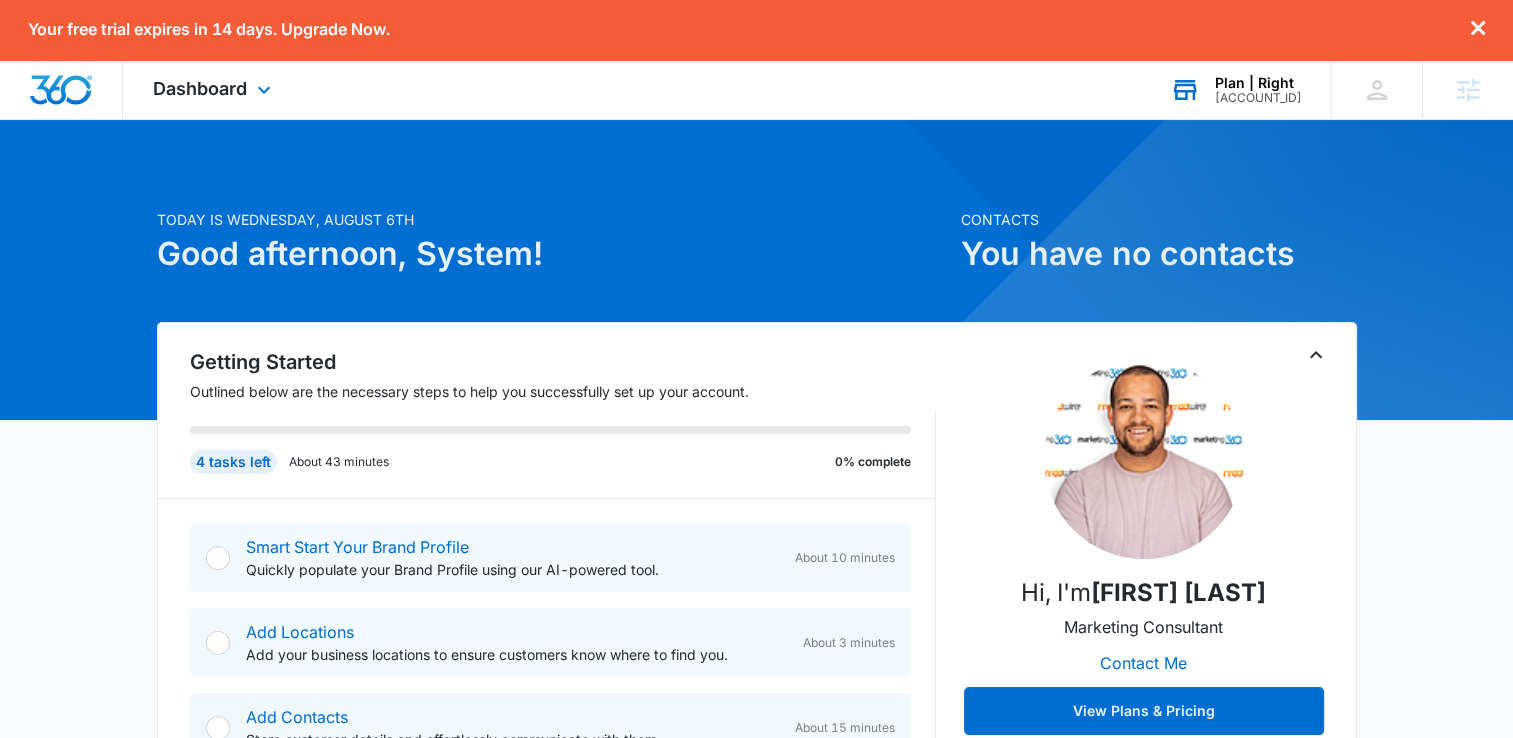 click on "Plan | Right" at bounding box center [1258, 83] 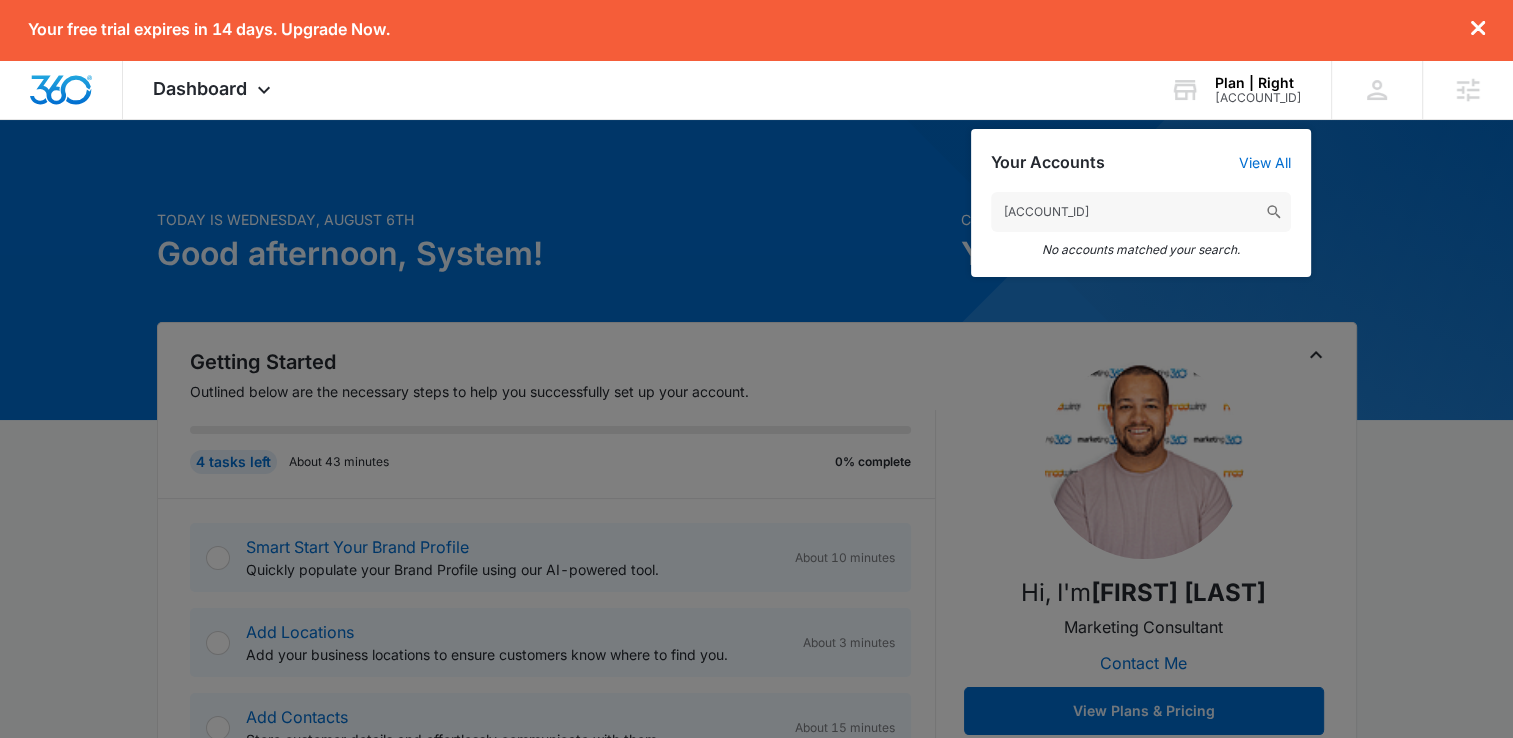 type on "[ACCOUNT_ID]" 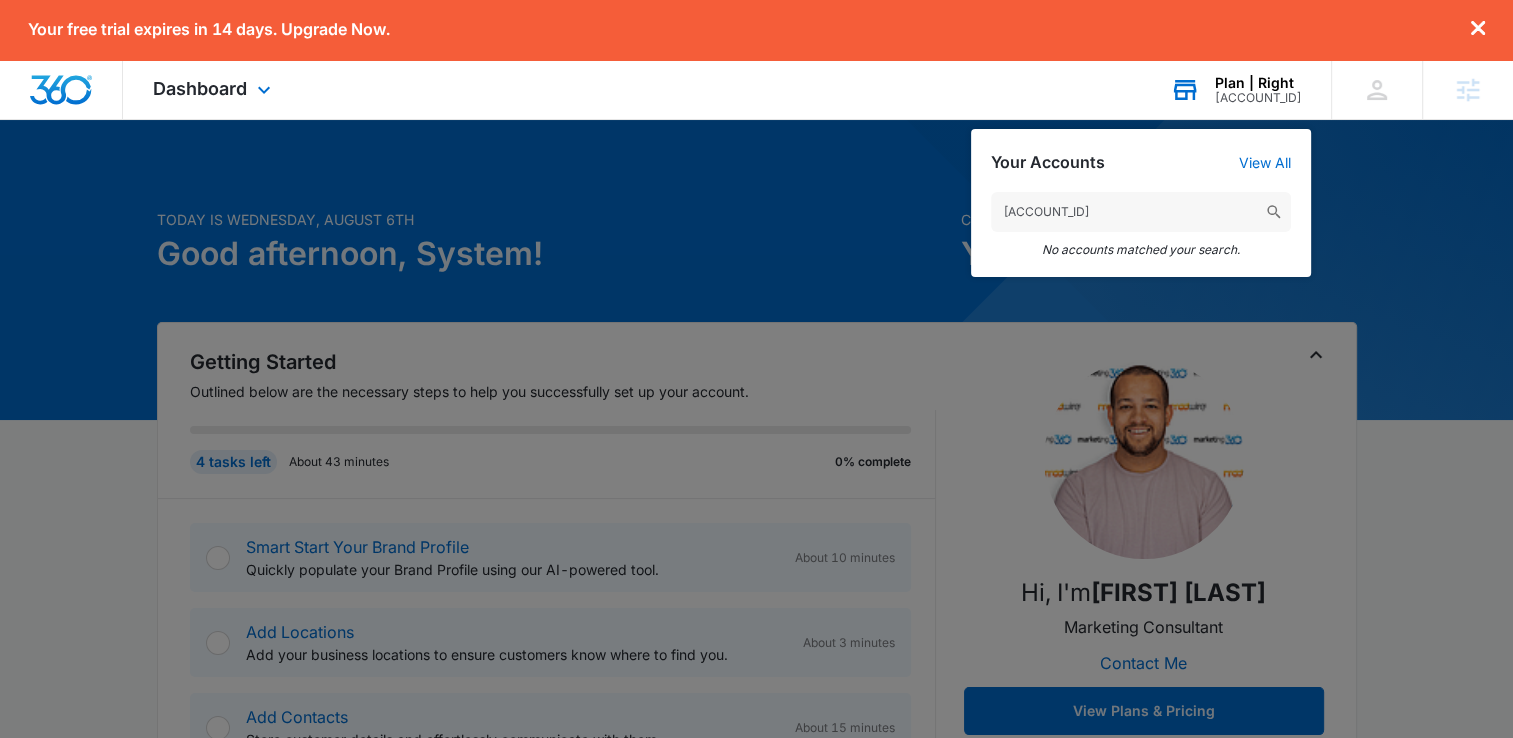 click on "Plan | Right" at bounding box center (1258, 83) 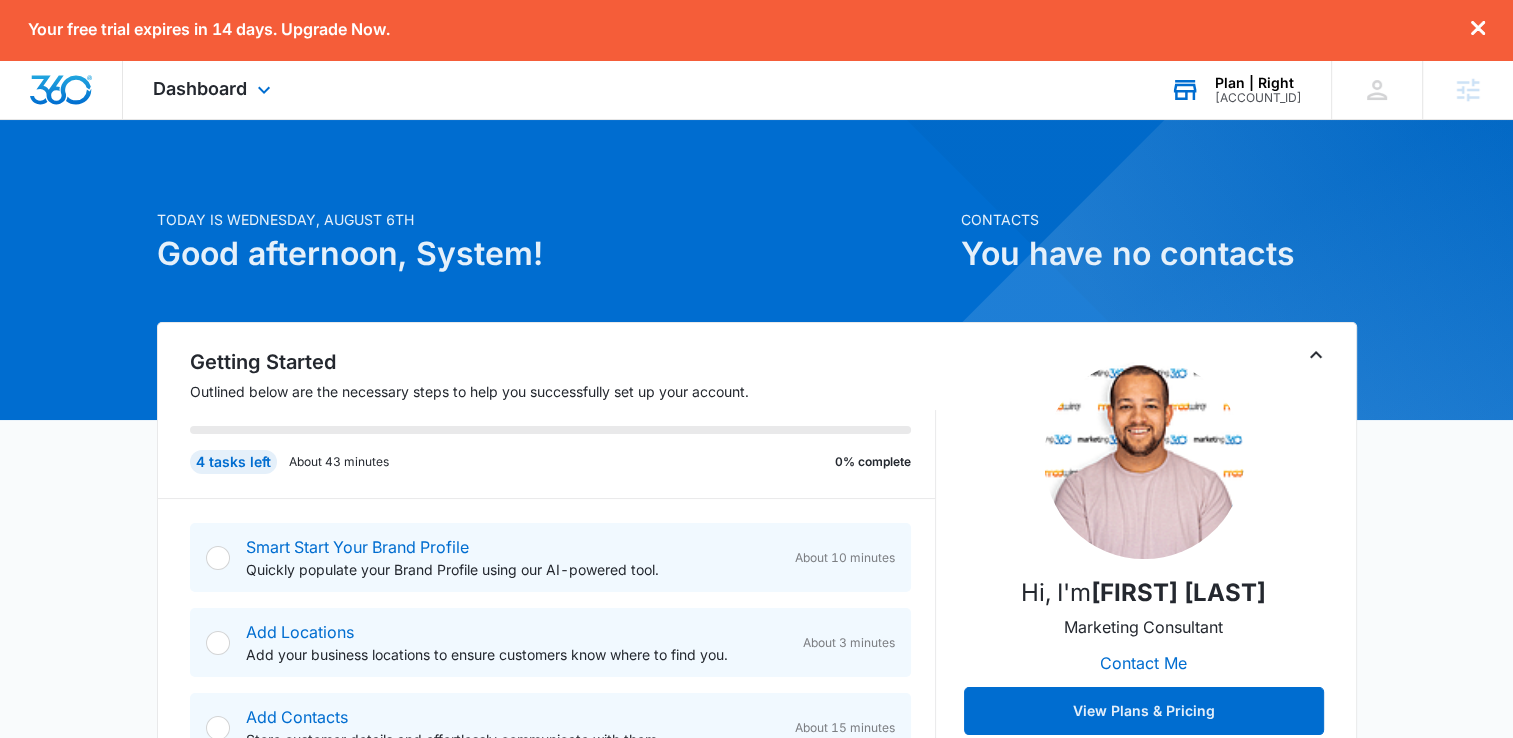 click on "Plan | Right" at bounding box center [1258, 83] 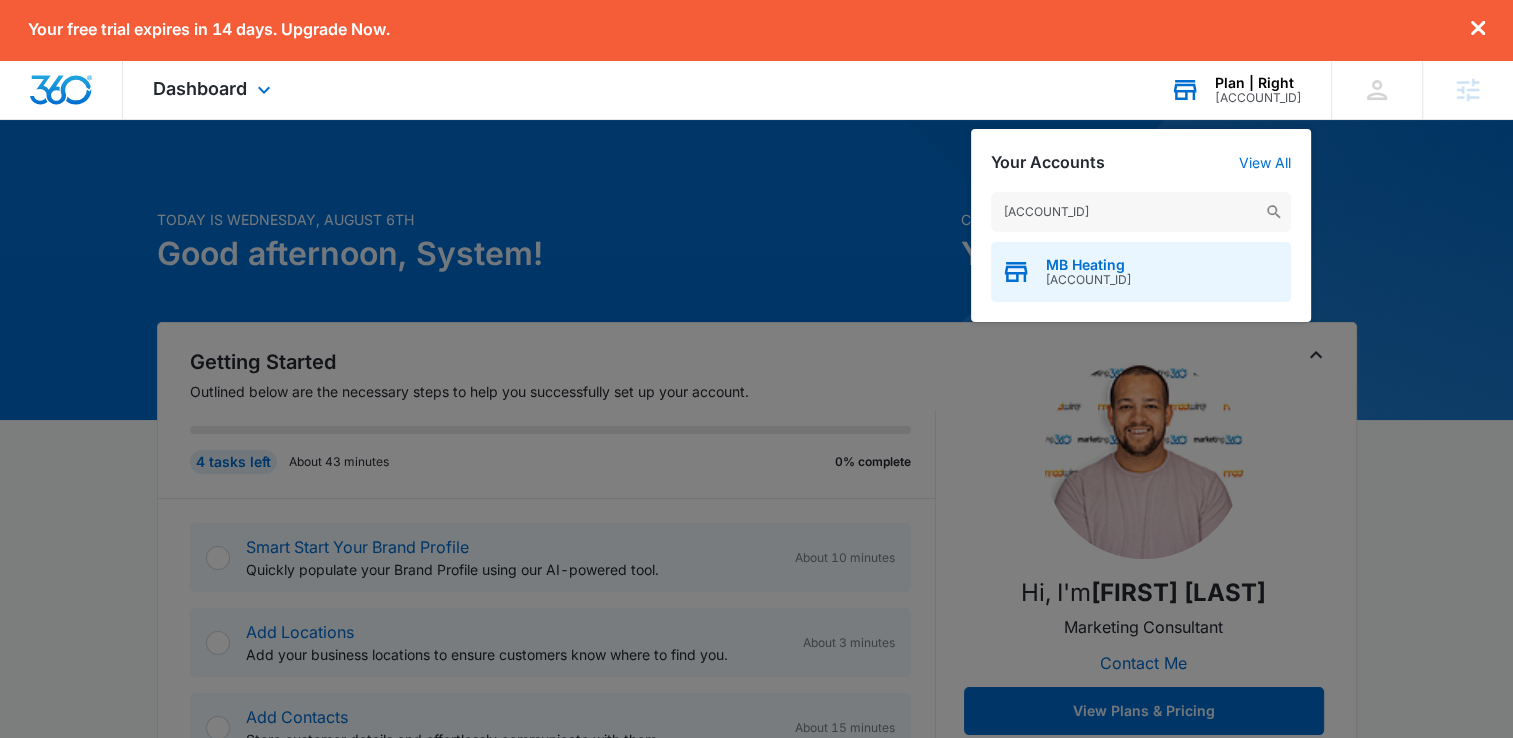 type on "A1AN1189356893b1ceebd13" 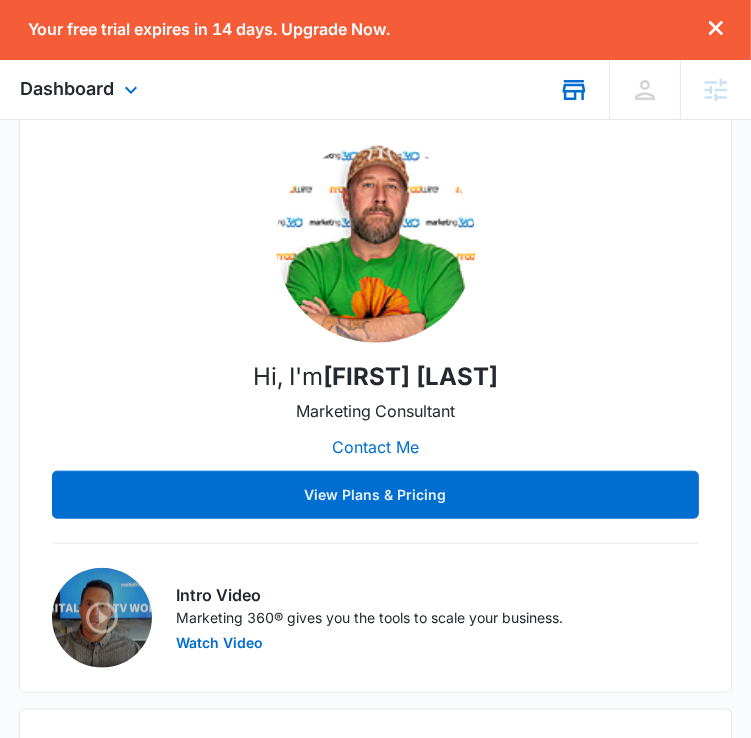 scroll, scrollTop: 802, scrollLeft: 0, axis: vertical 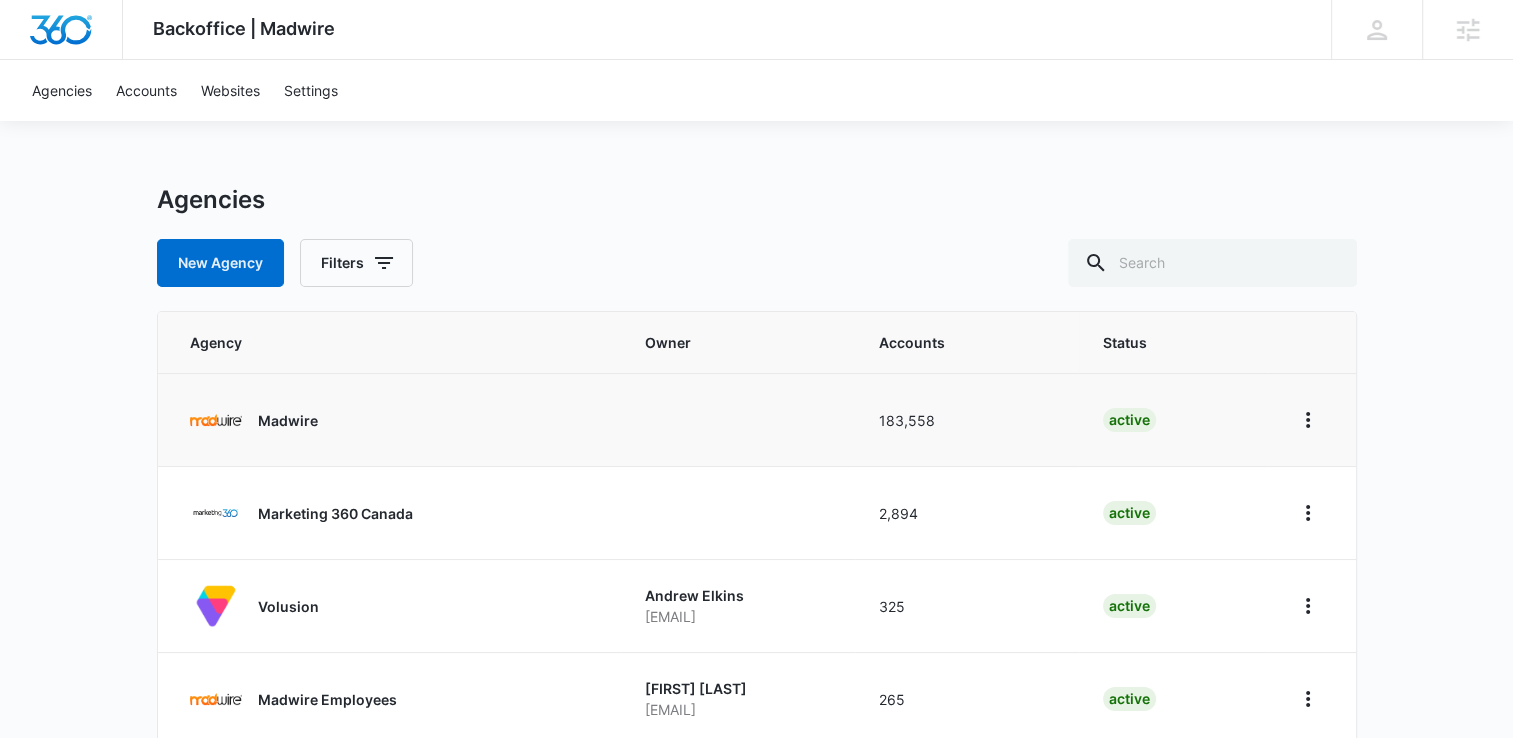 click on "Madwire" at bounding box center (394, 420) 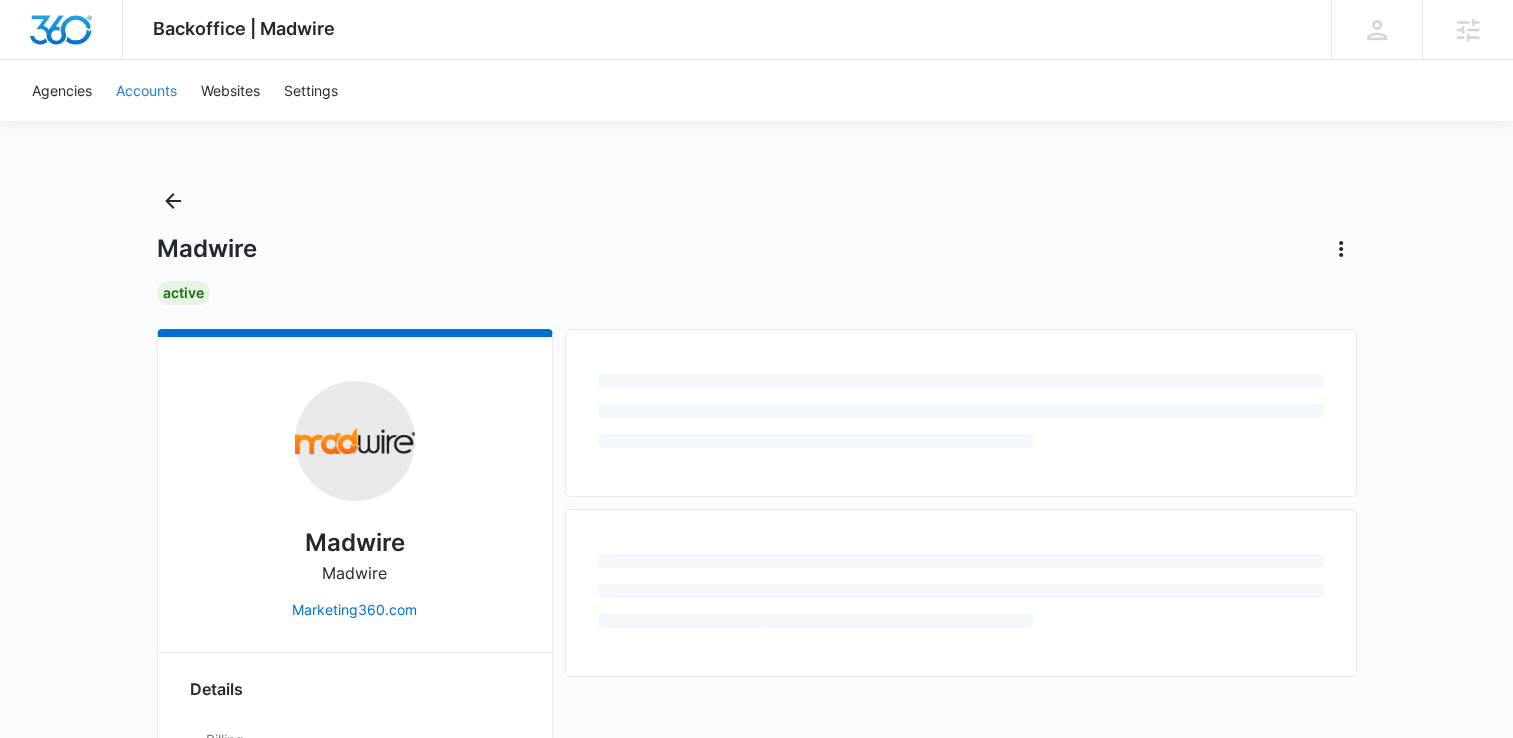 click on "Accounts" at bounding box center (146, 90) 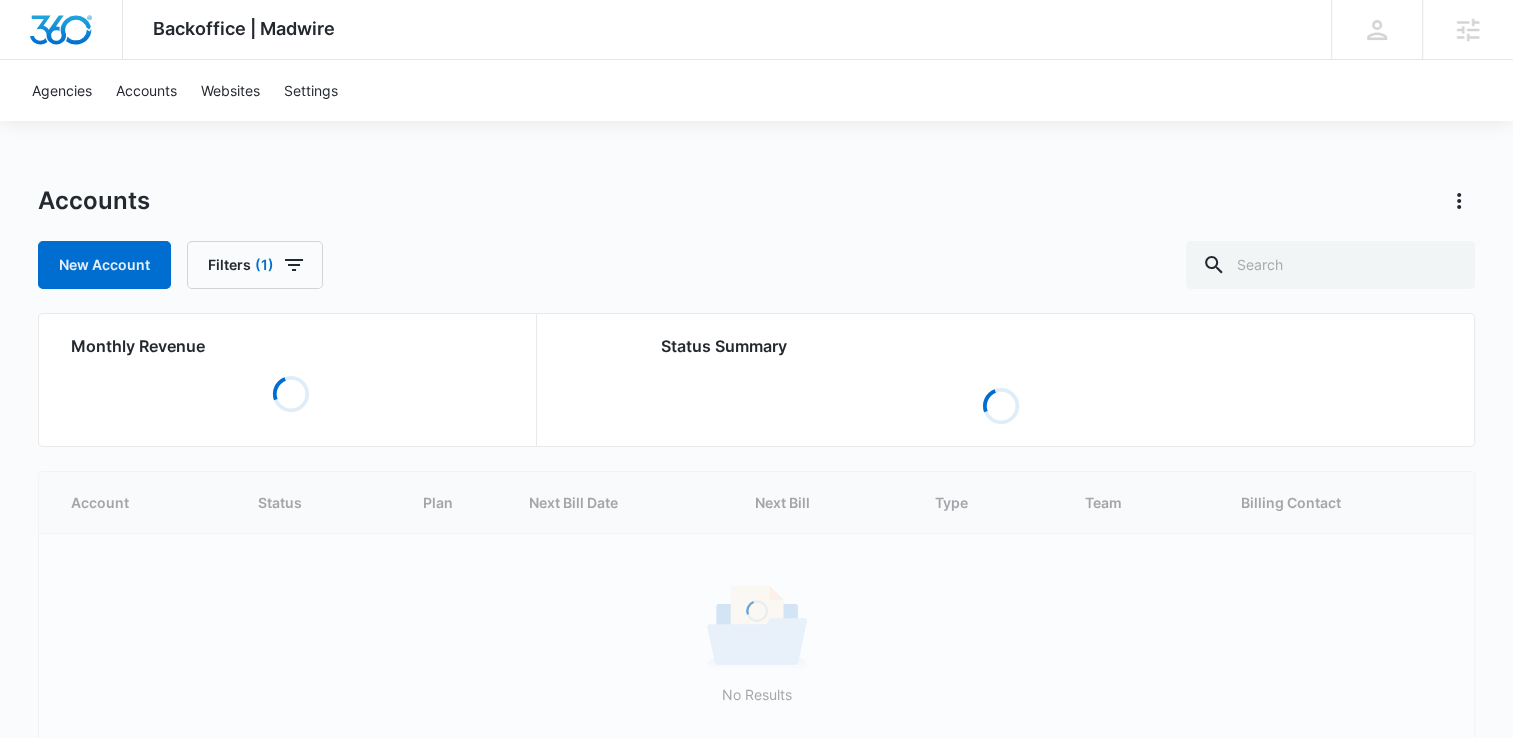 click on "Accounts New Account Filters (1)" at bounding box center (756, 237) 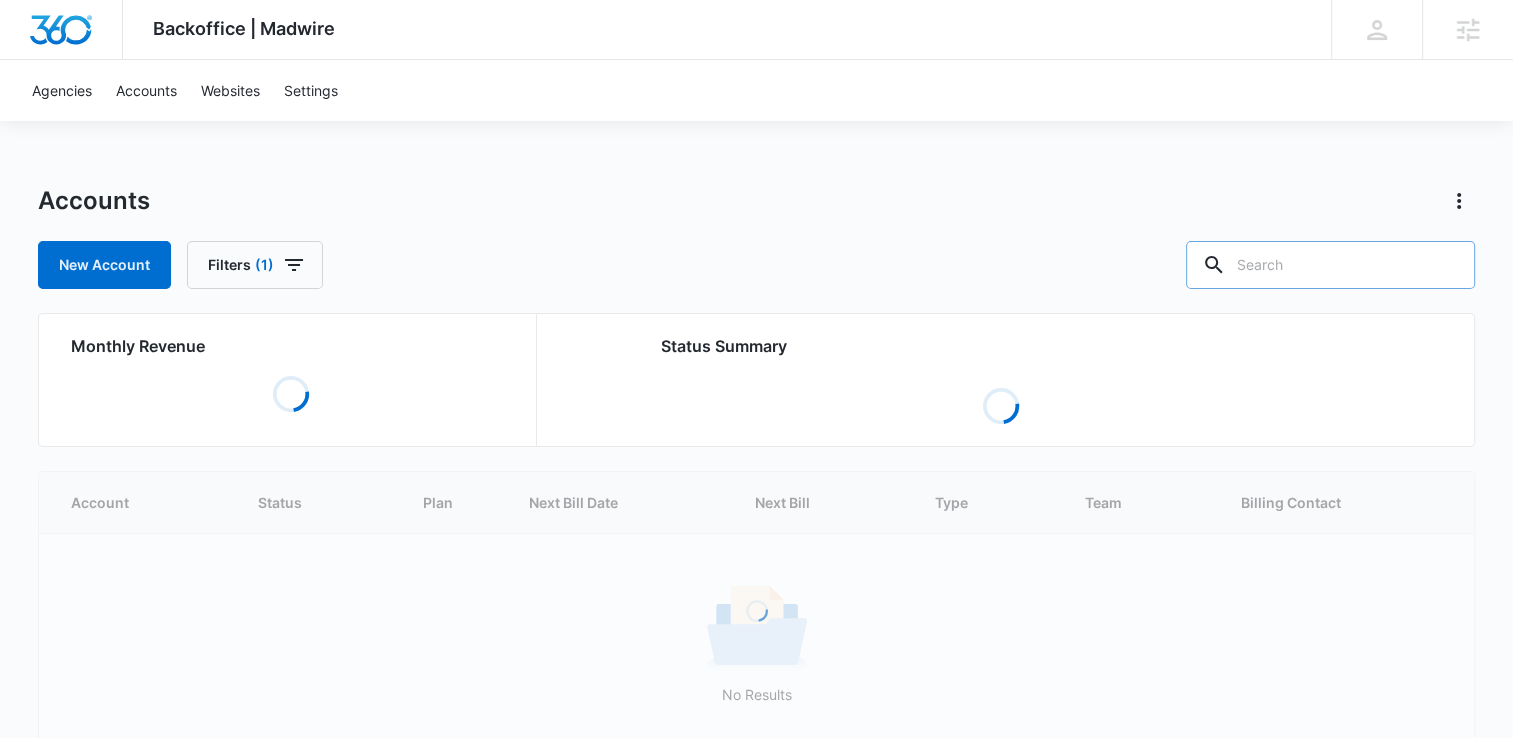 click at bounding box center (1330, 265) 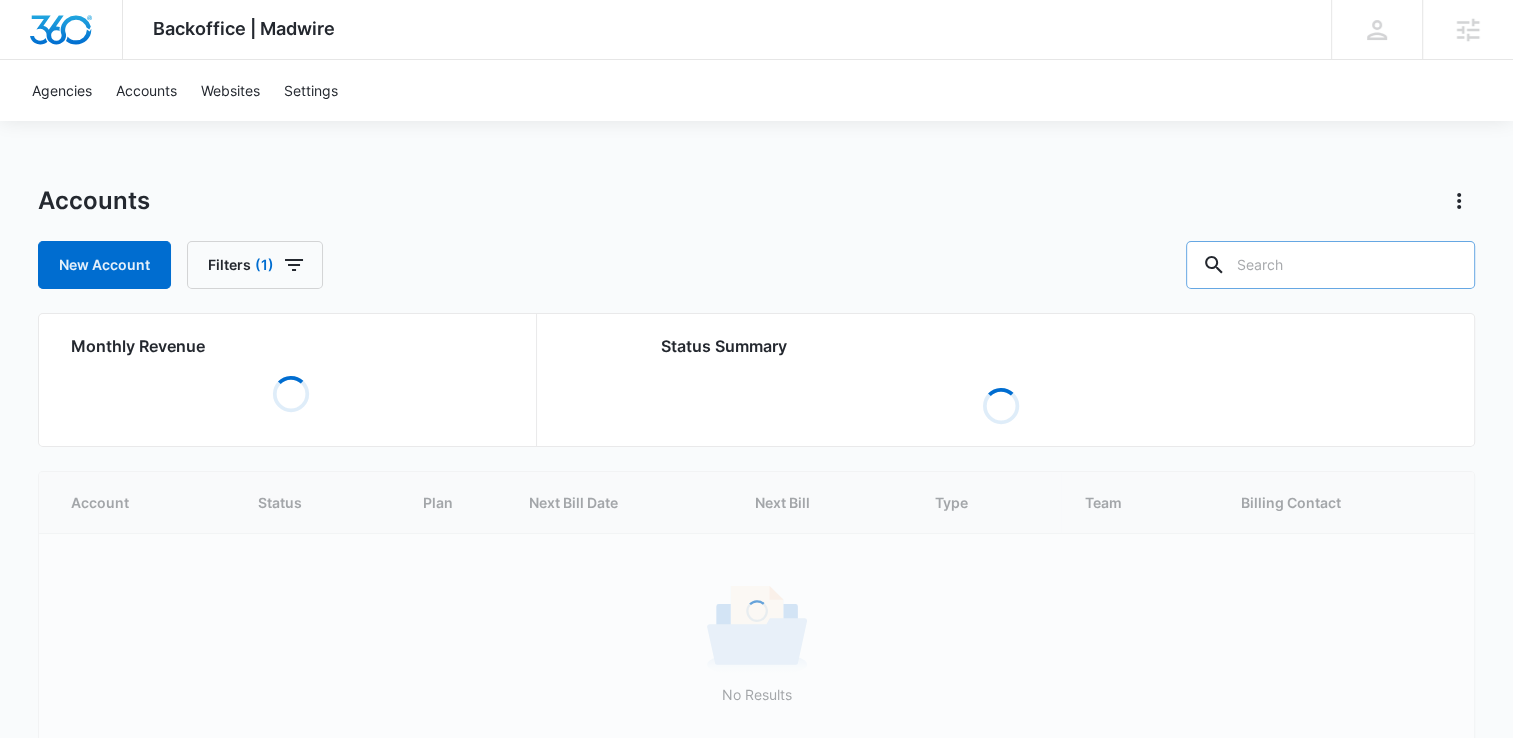 paste on "A1AN6489166892bbc4a6f19" 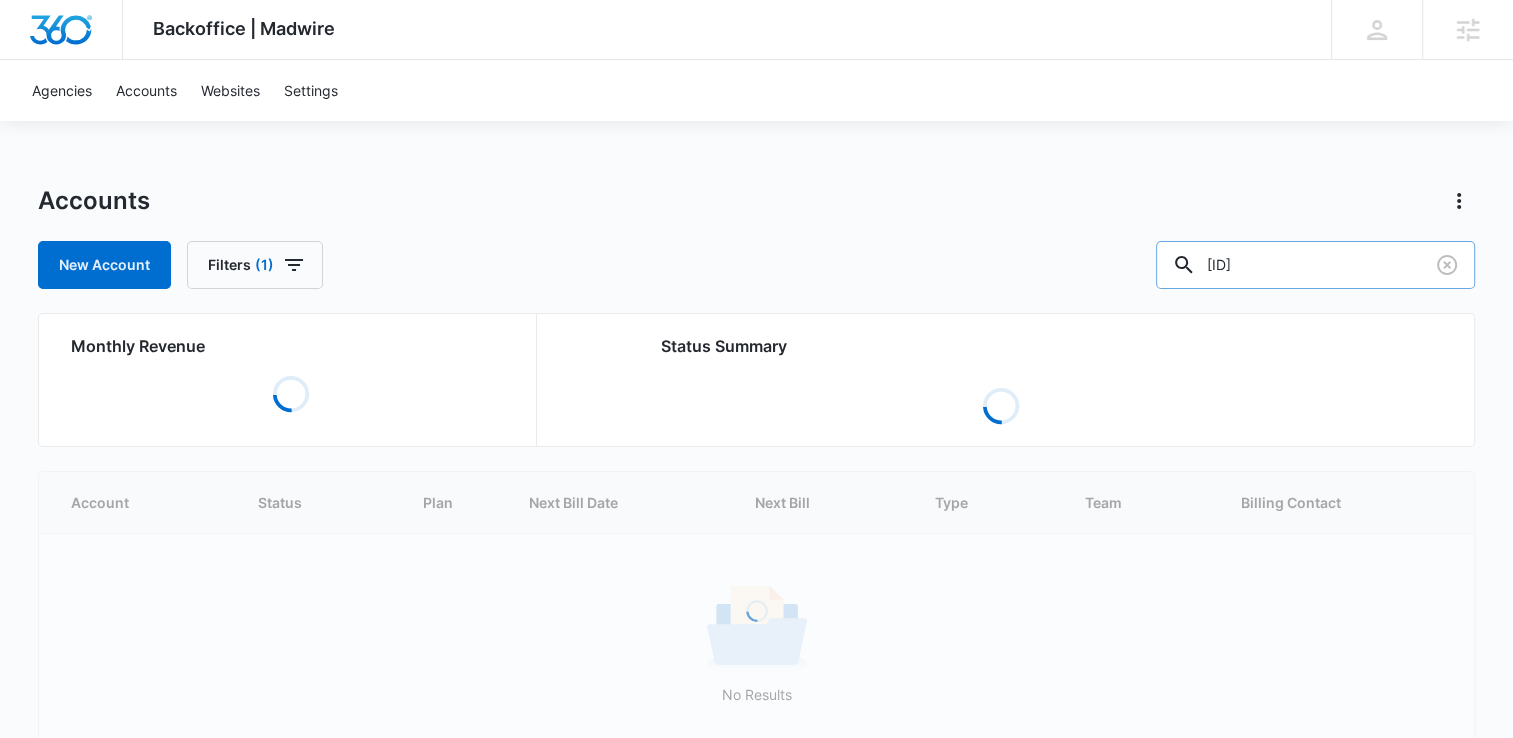 scroll, scrollTop: 0, scrollLeft: 4, axis: horizontal 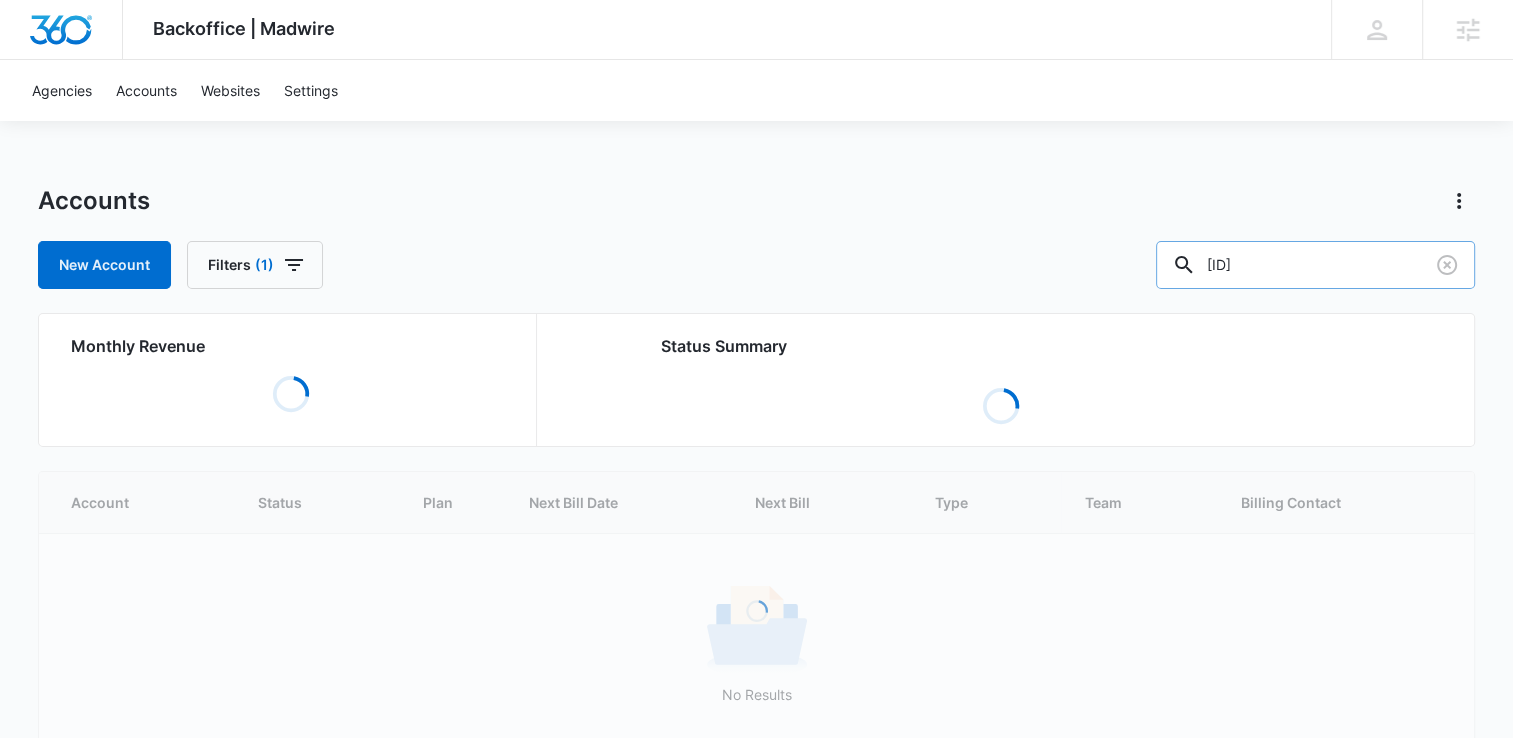 type on "A1AN6489166892bbc4a6f19" 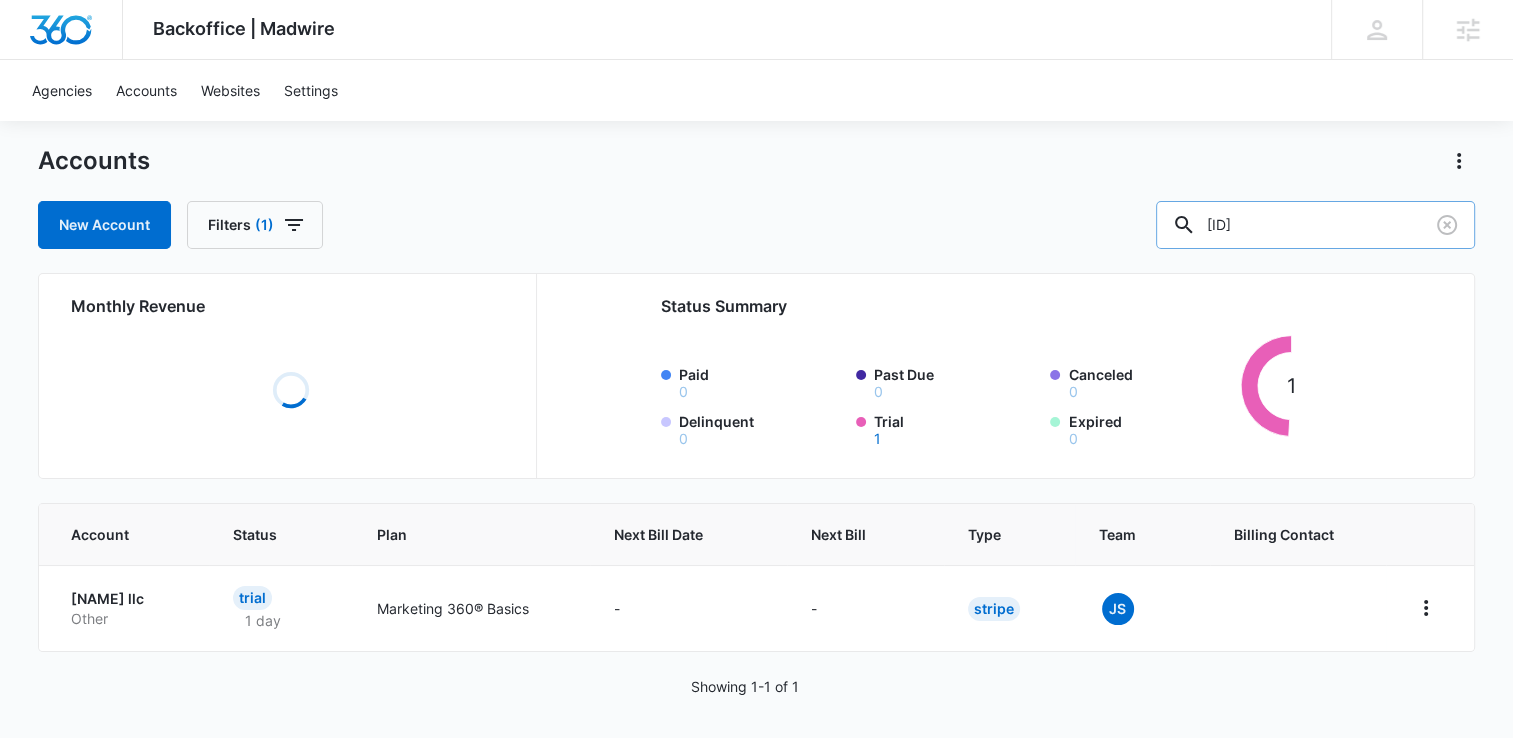 scroll, scrollTop: 44, scrollLeft: 0, axis: vertical 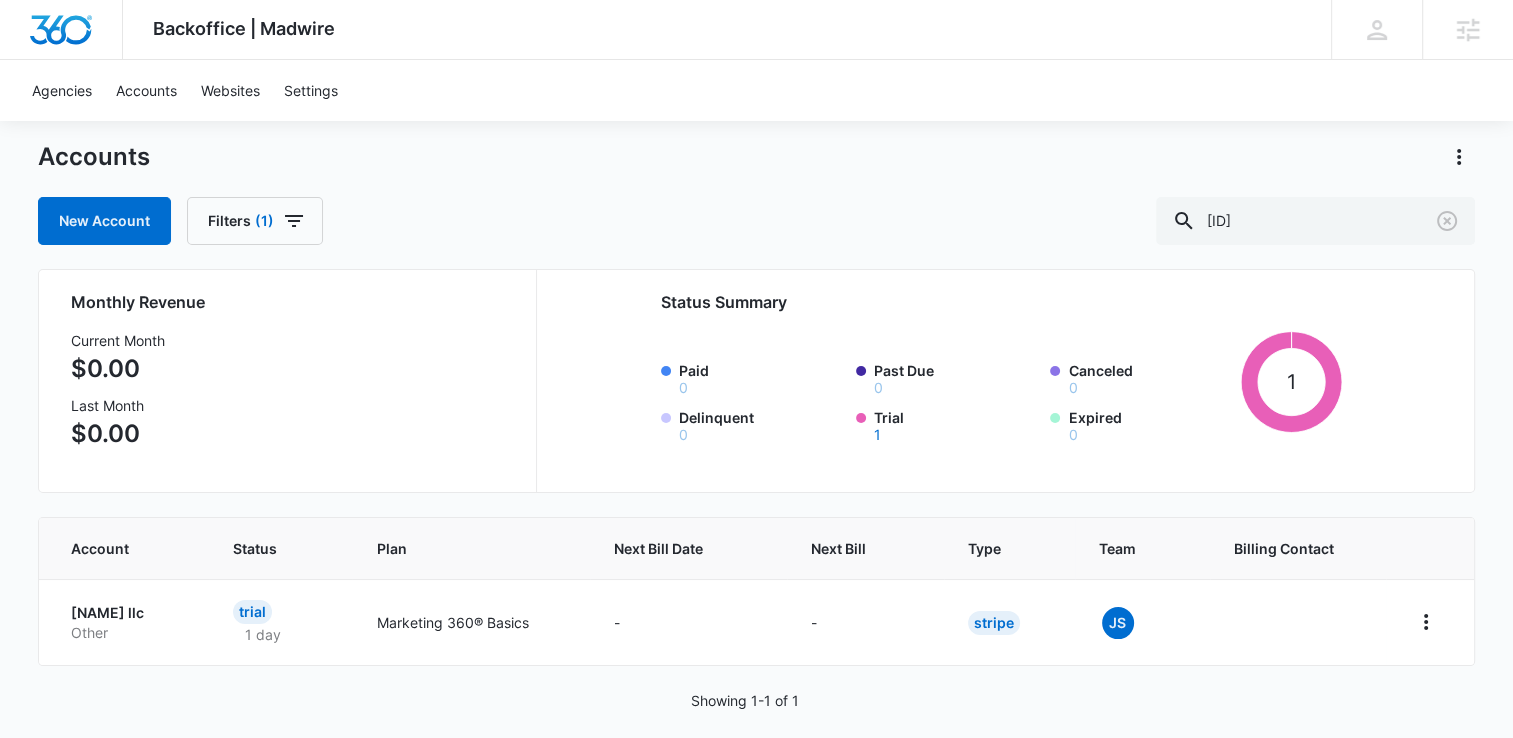 click on "Brooke knight llc Other" at bounding box center [128, 622] 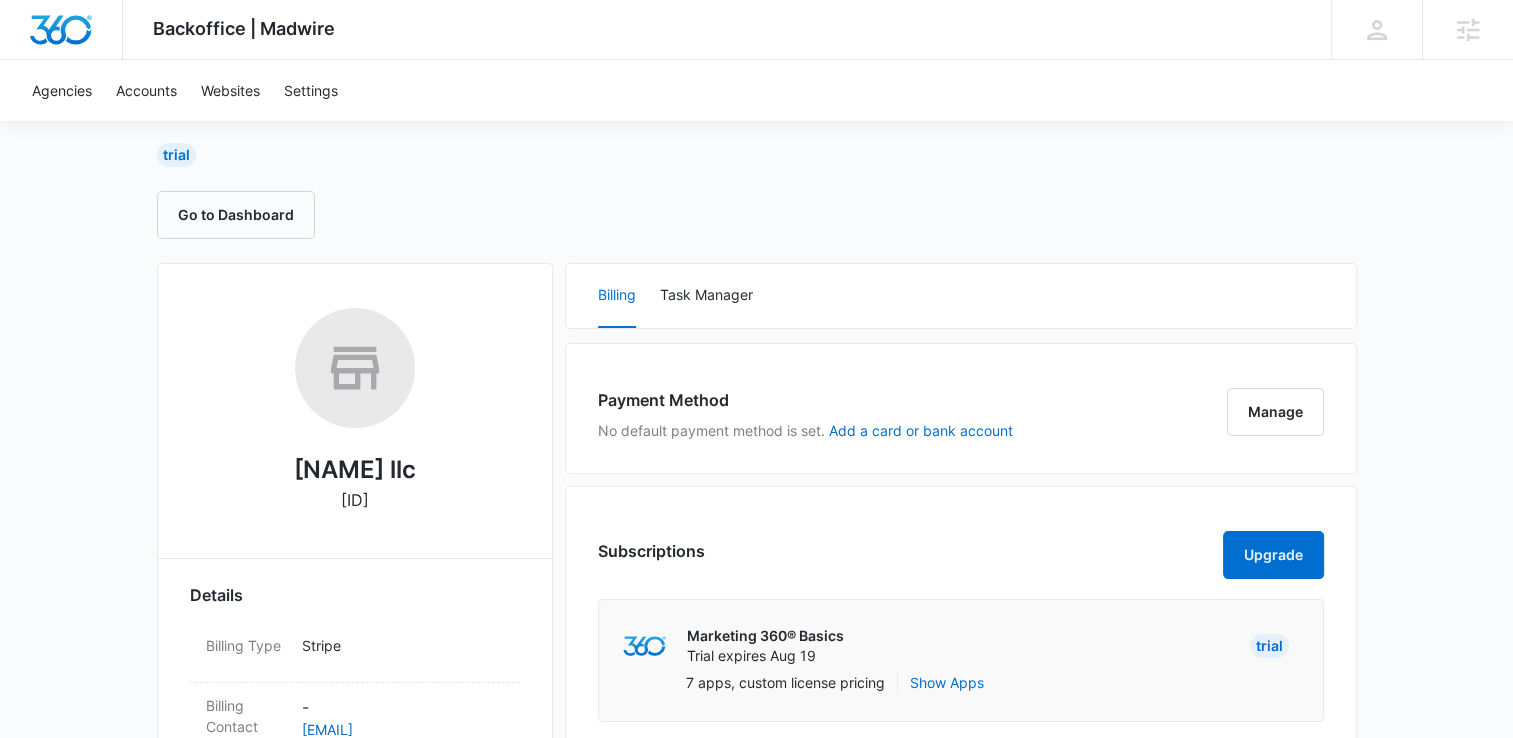 scroll, scrollTop: 136, scrollLeft: 0, axis: vertical 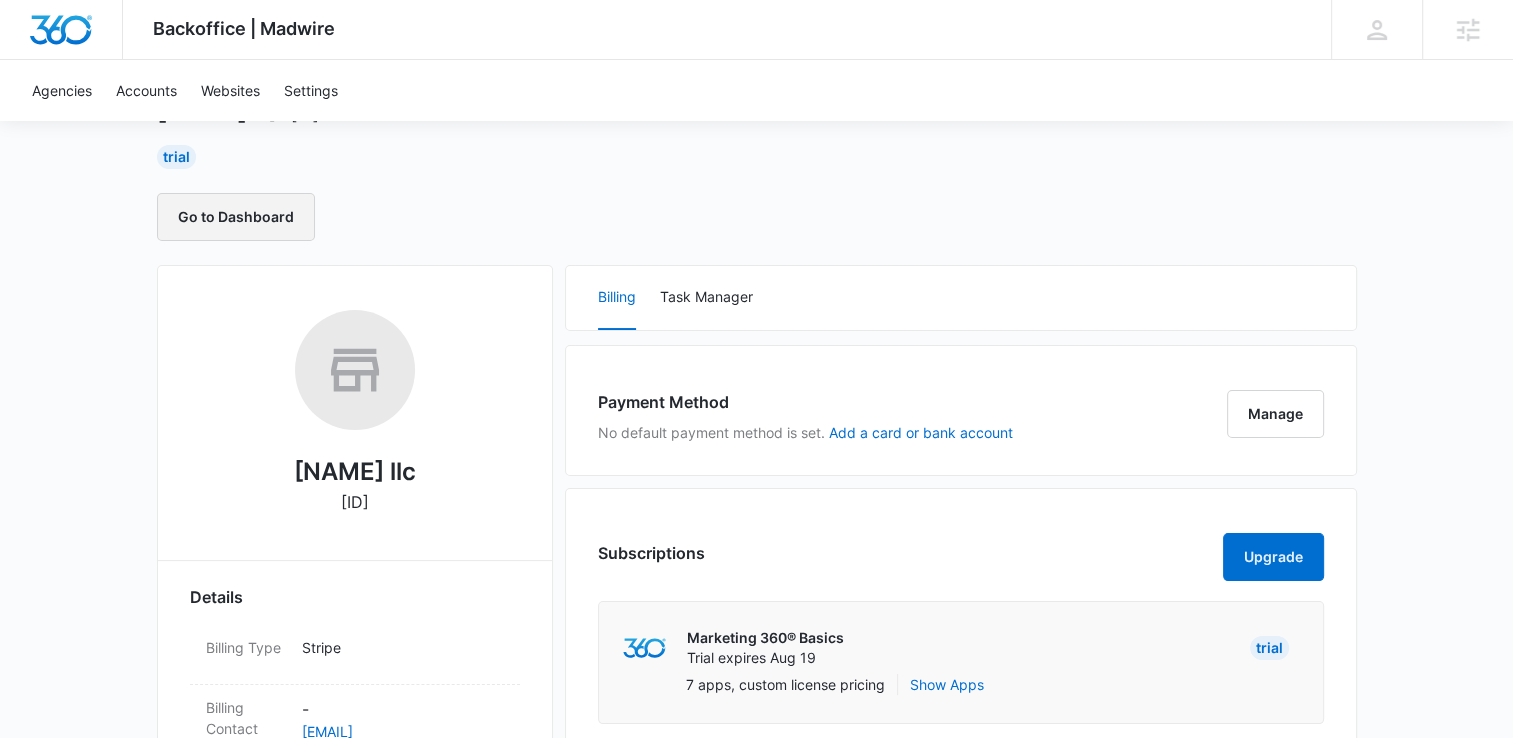 click on "Go to Dashboard" at bounding box center (236, 217) 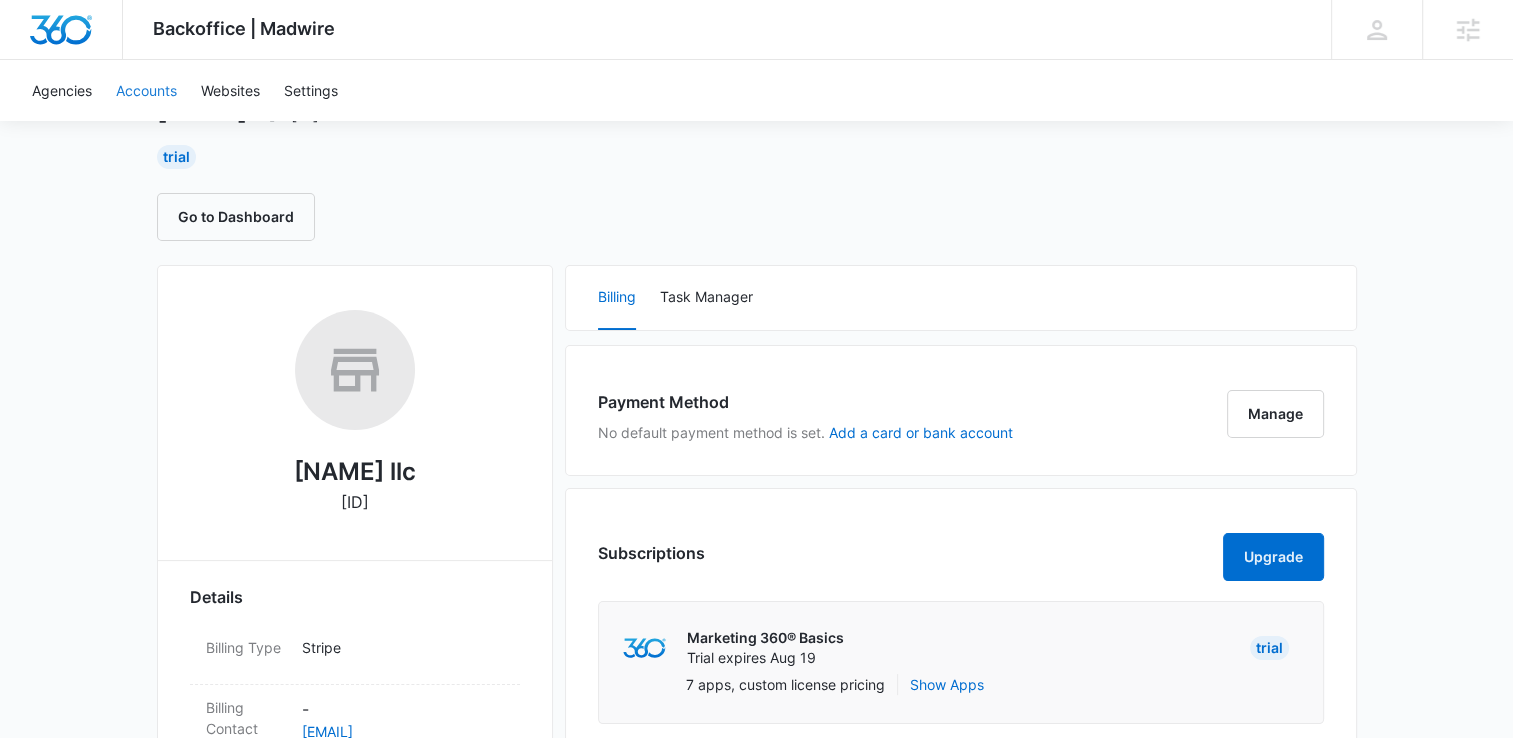 click on "Accounts" at bounding box center (146, 90) 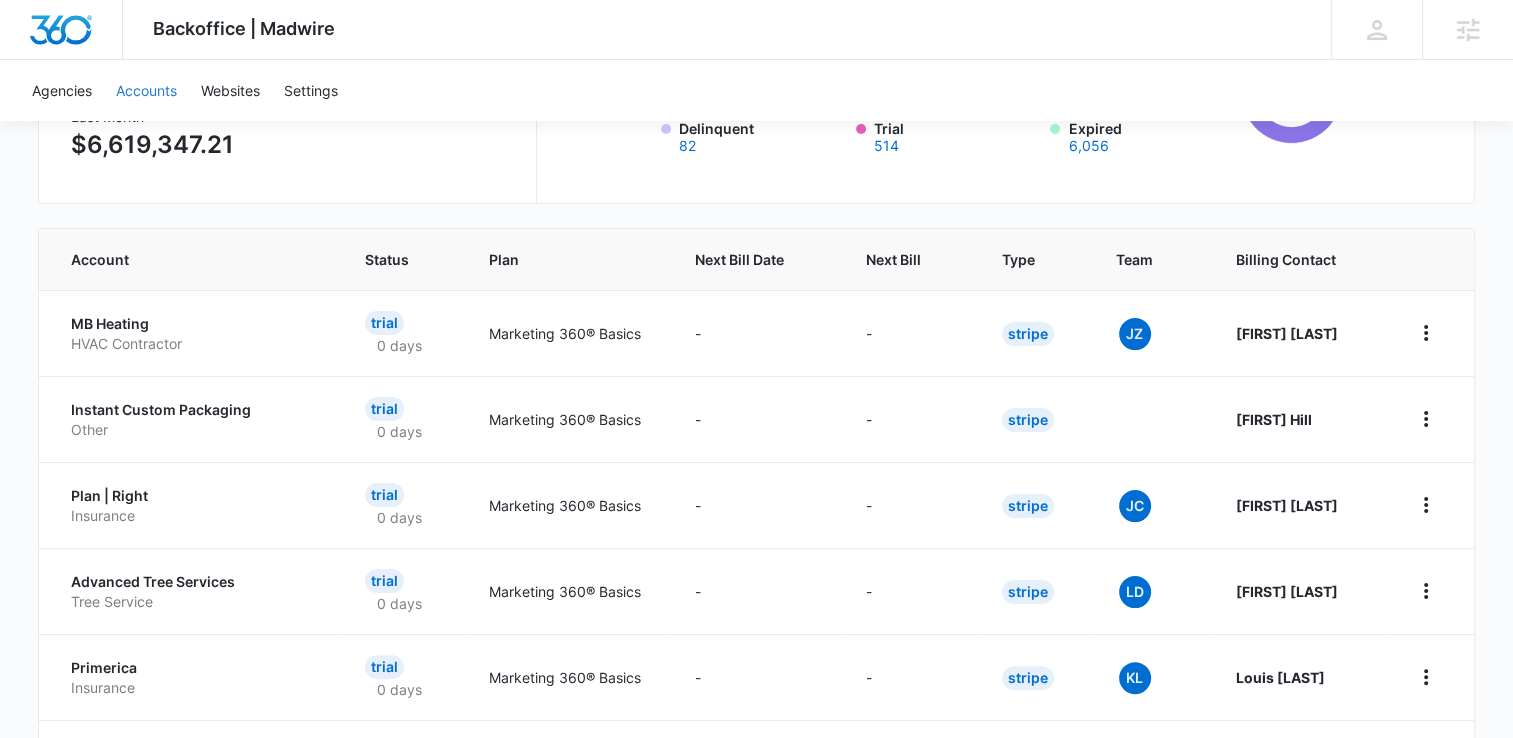 scroll, scrollTop: 340, scrollLeft: 0, axis: vertical 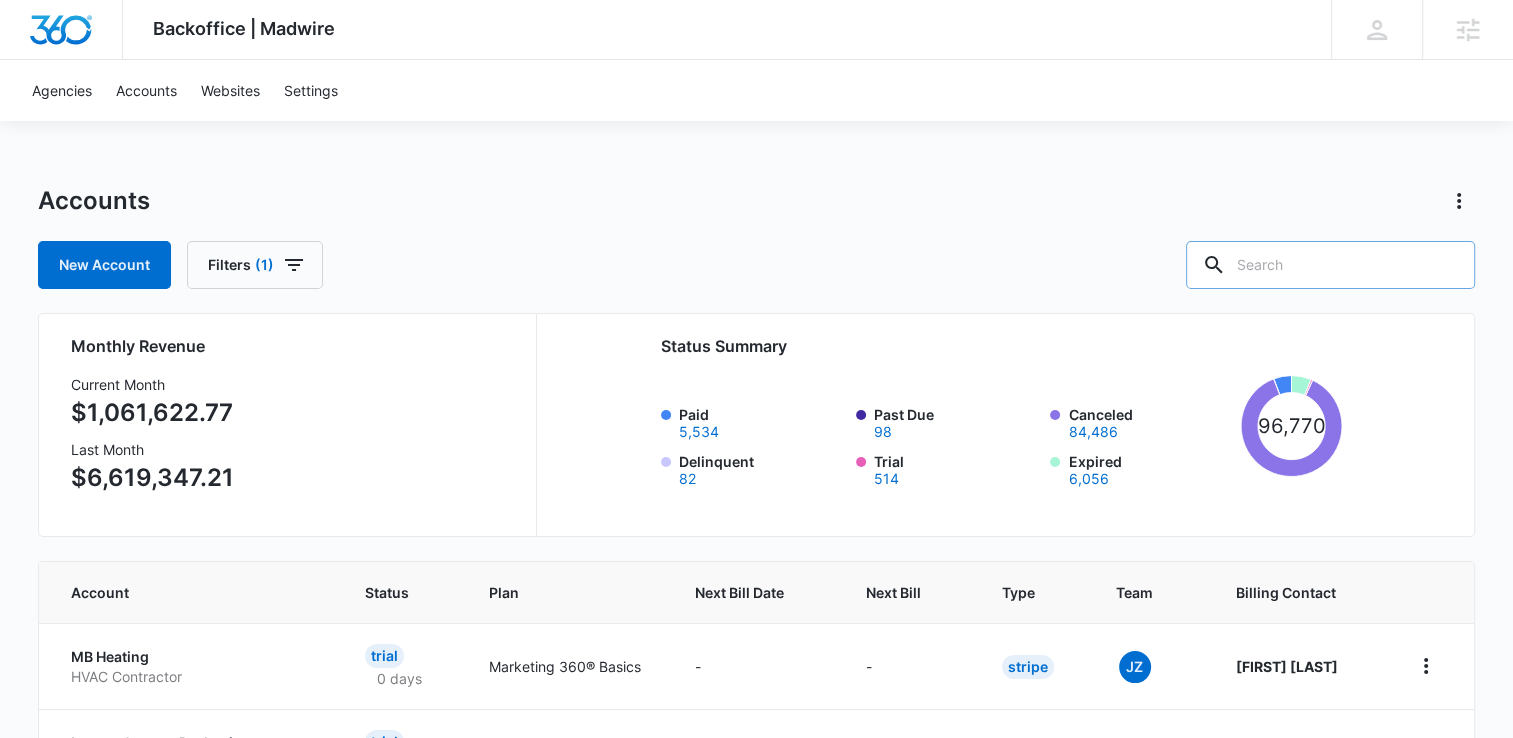click at bounding box center [1330, 265] 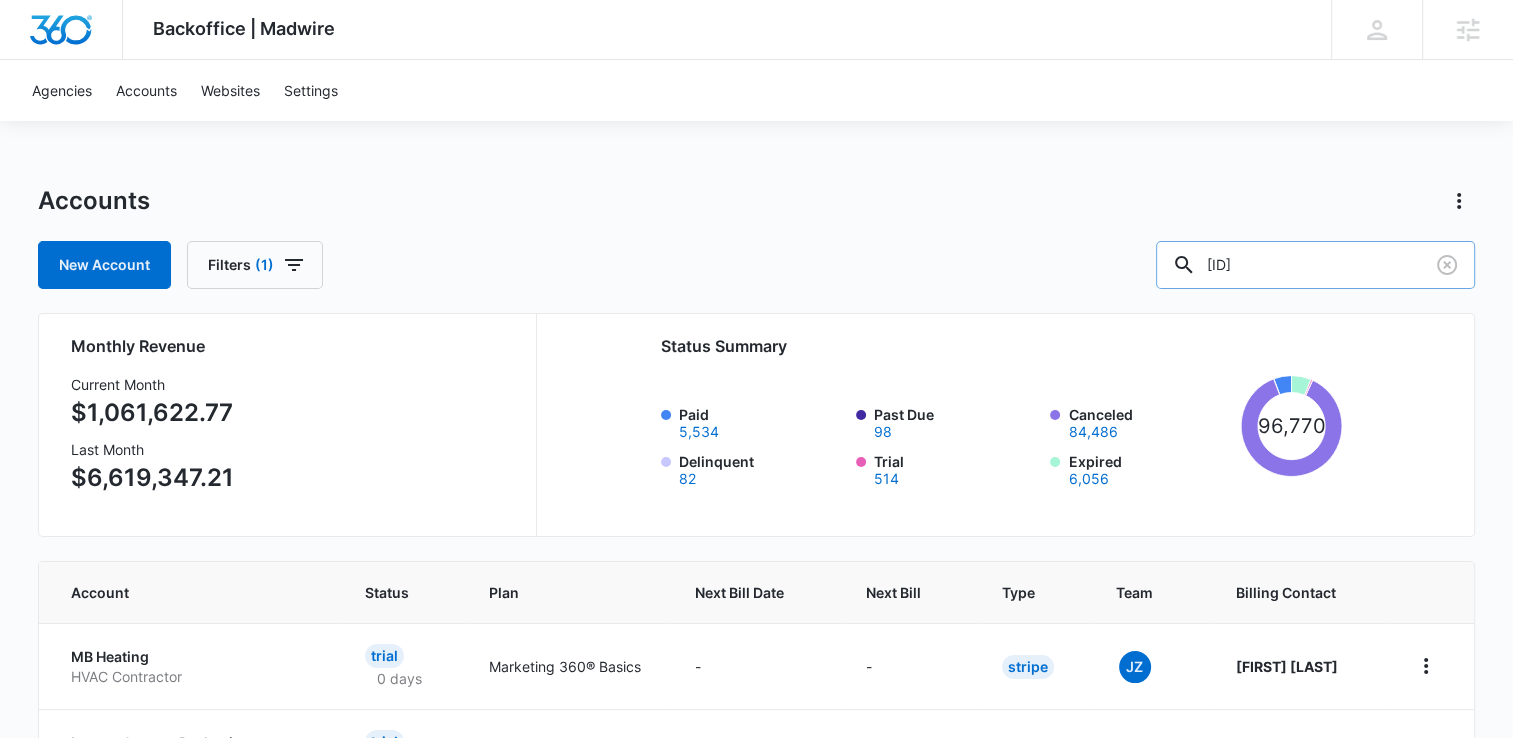 scroll, scrollTop: 0, scrollLeft: 9, axis: horizontal 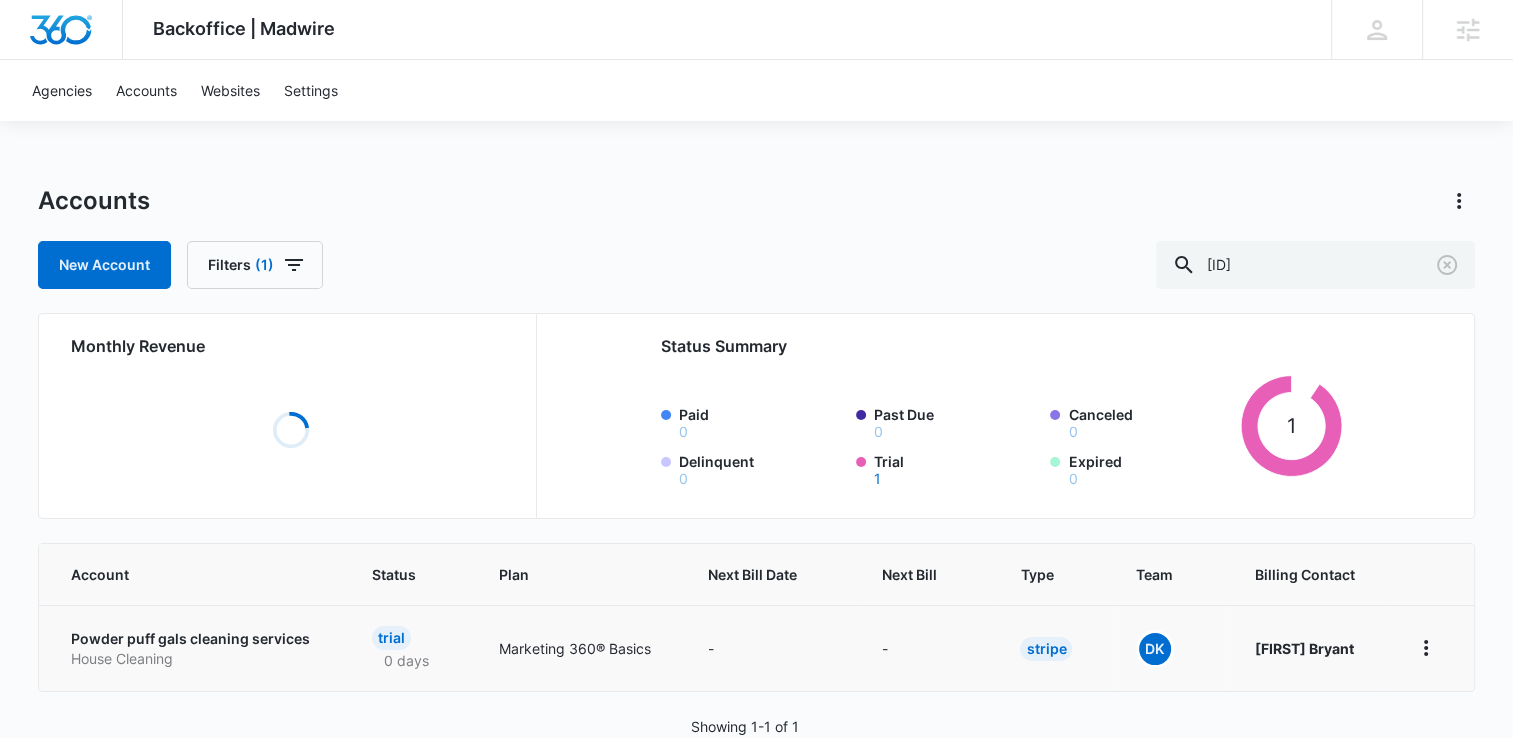 click on "Powder puff gals cleaning services  House Cleaning" at bounding box center (193, 648) 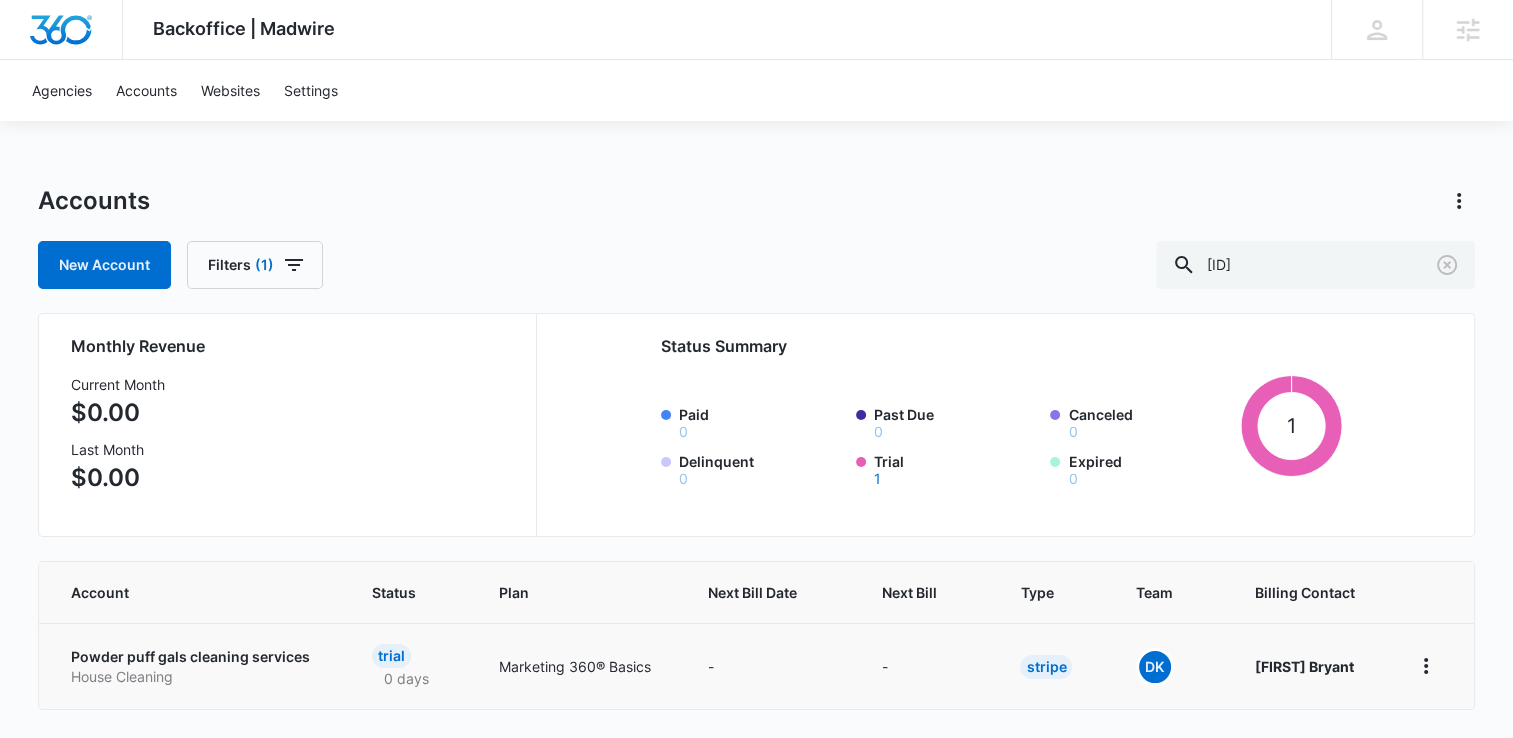 click on "Powder puff gals cleaning services" at bounding box center (197, 657) 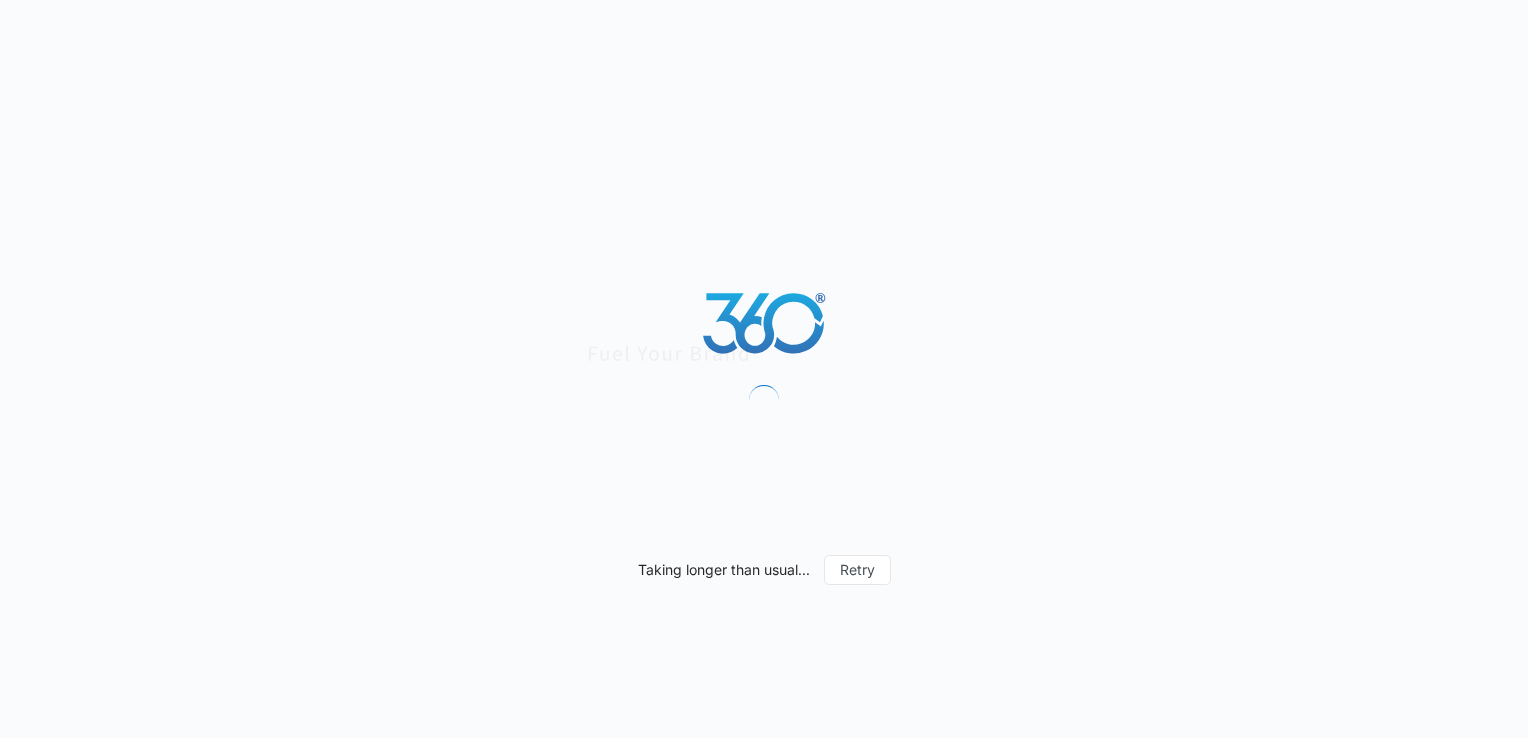 scroll, scrollTop: 0, scrollLeft: 0, axis: both 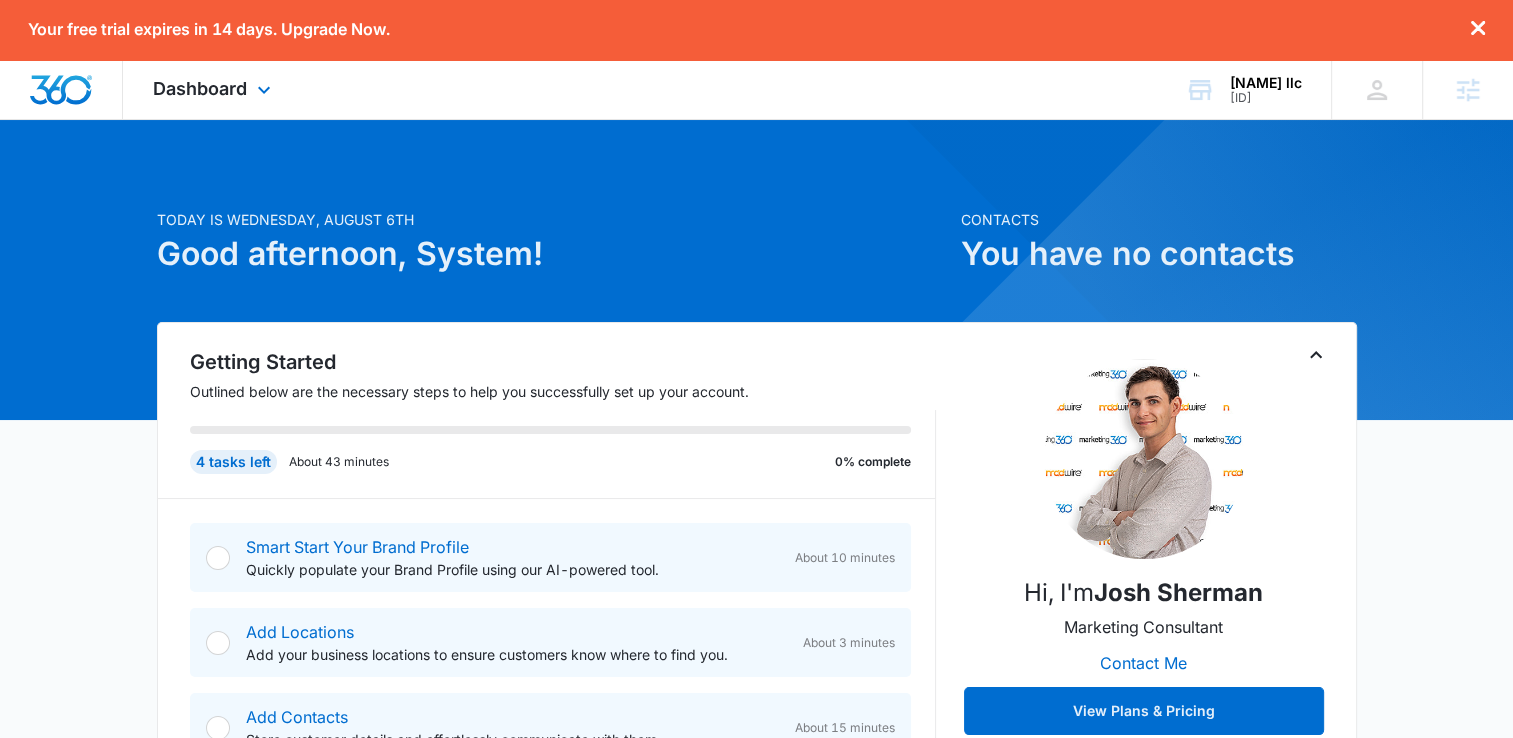 click on "Dashboard Apps Reputation Websites Forms CRM Email Shop Payments Ads Intelligence Brand Settings" at bounding box center (214, 89) 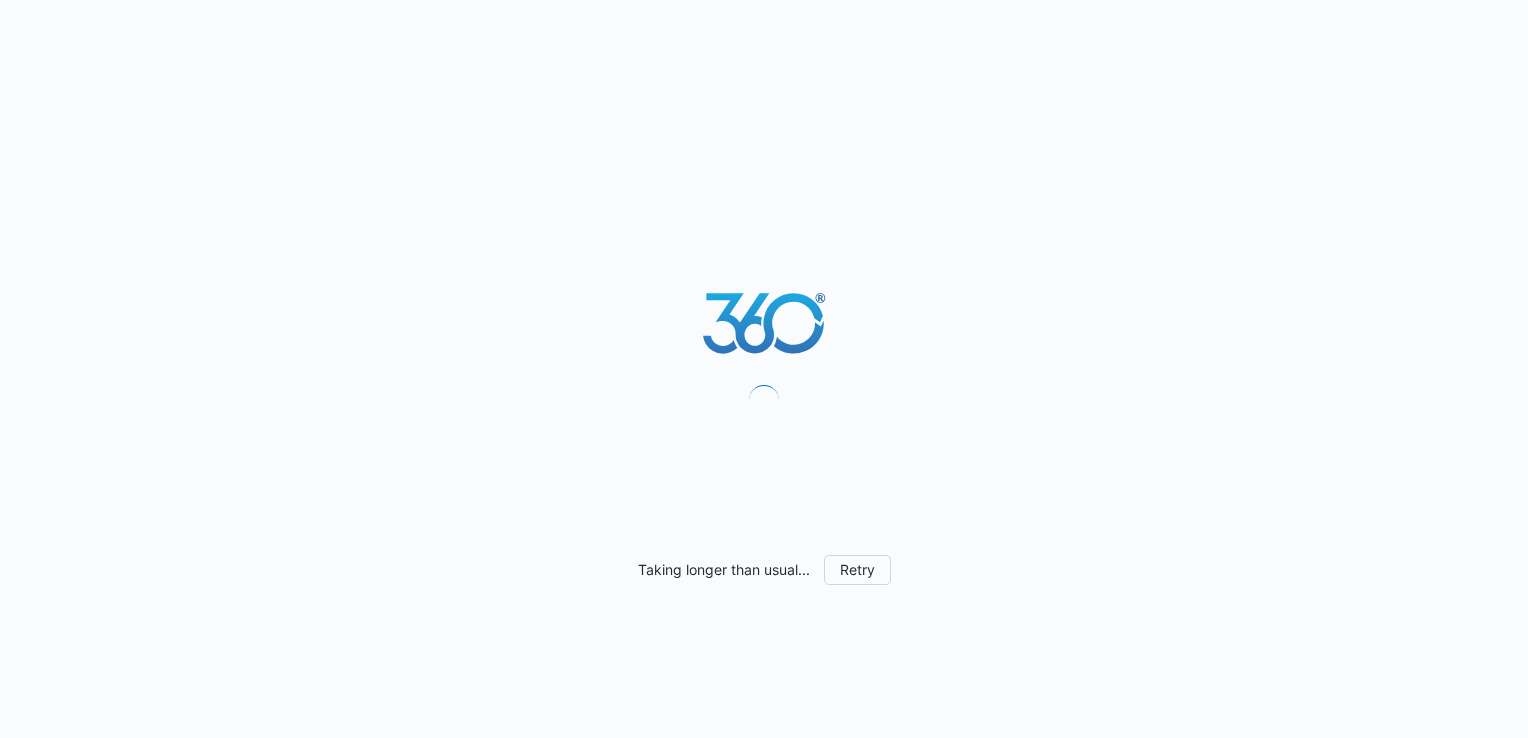 scroll, scrollTop: 0, scrollLeft: 0, axis: both 